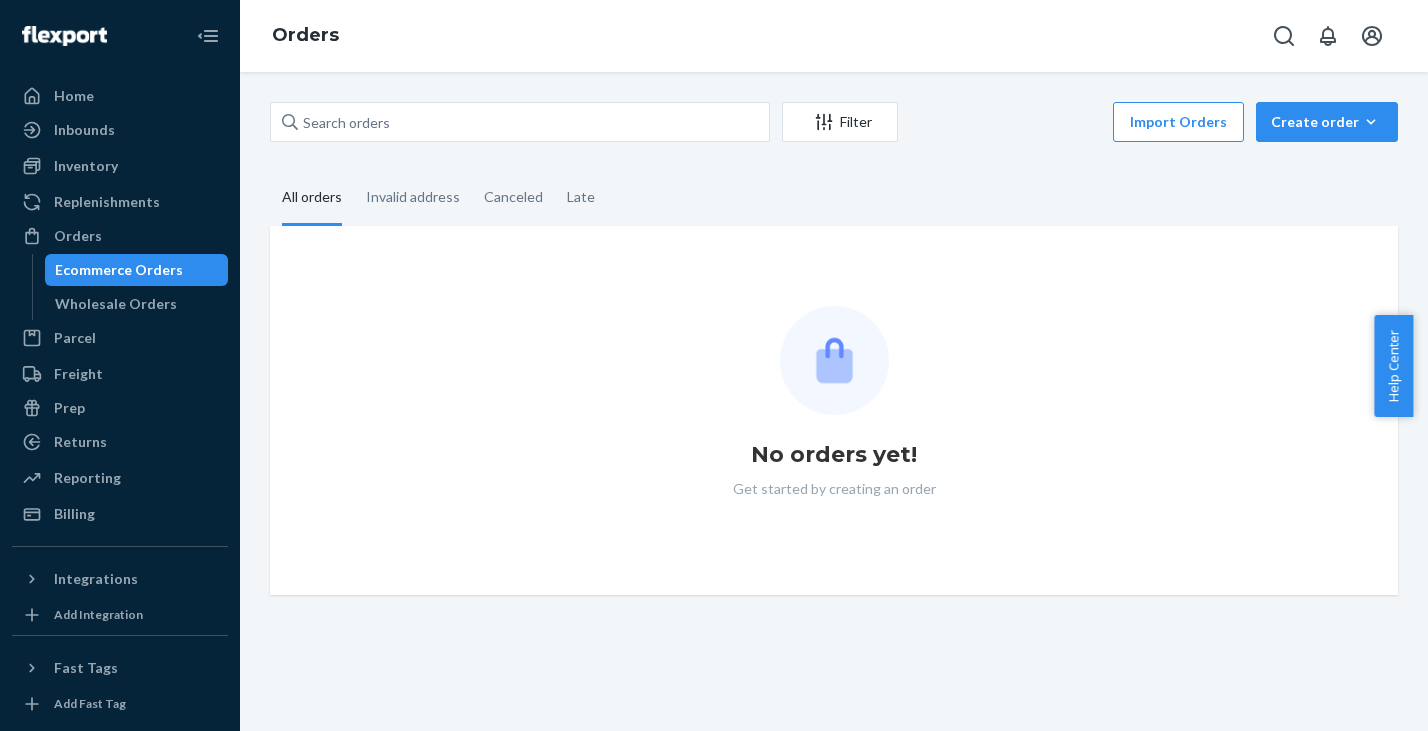 scroll, scrollTop: 0, scrollLeft: 0, axis: both 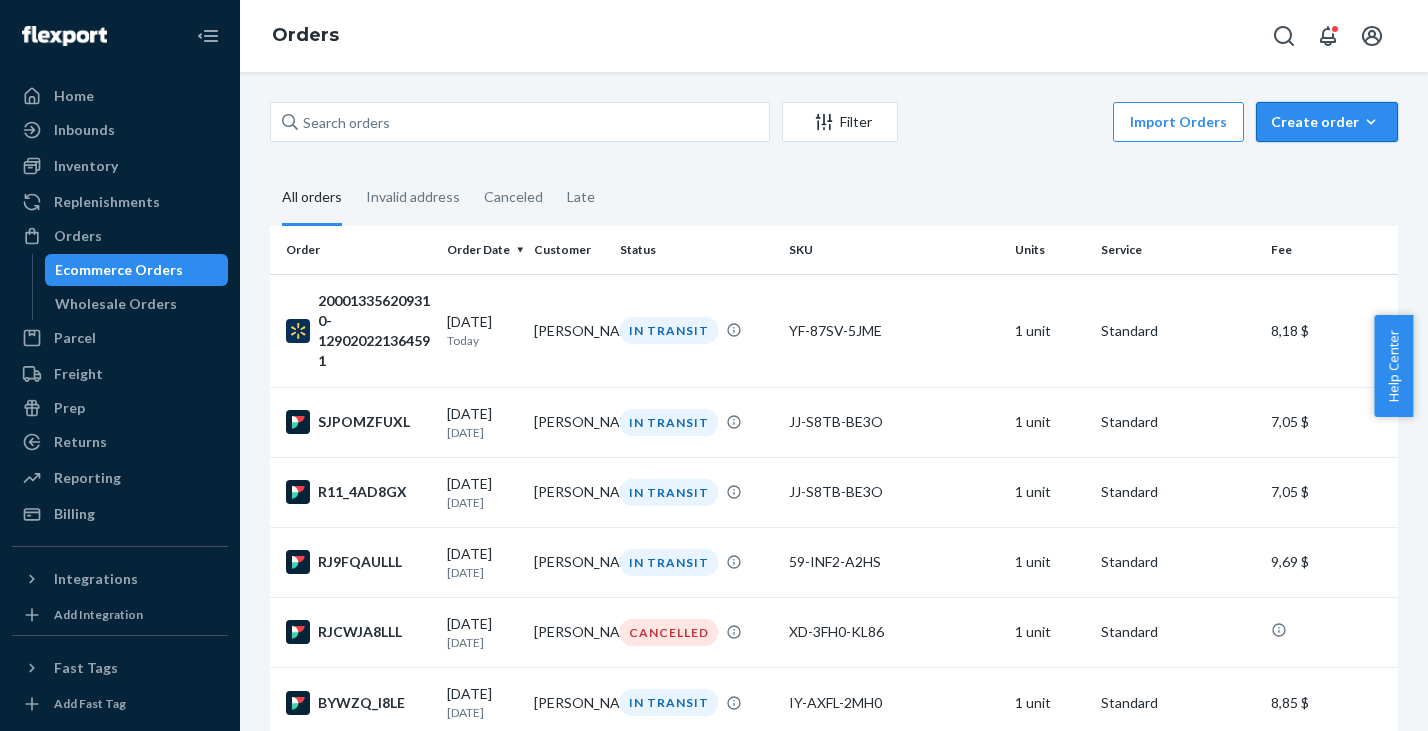 click on "Create order" at bounding box center (1327, 122) 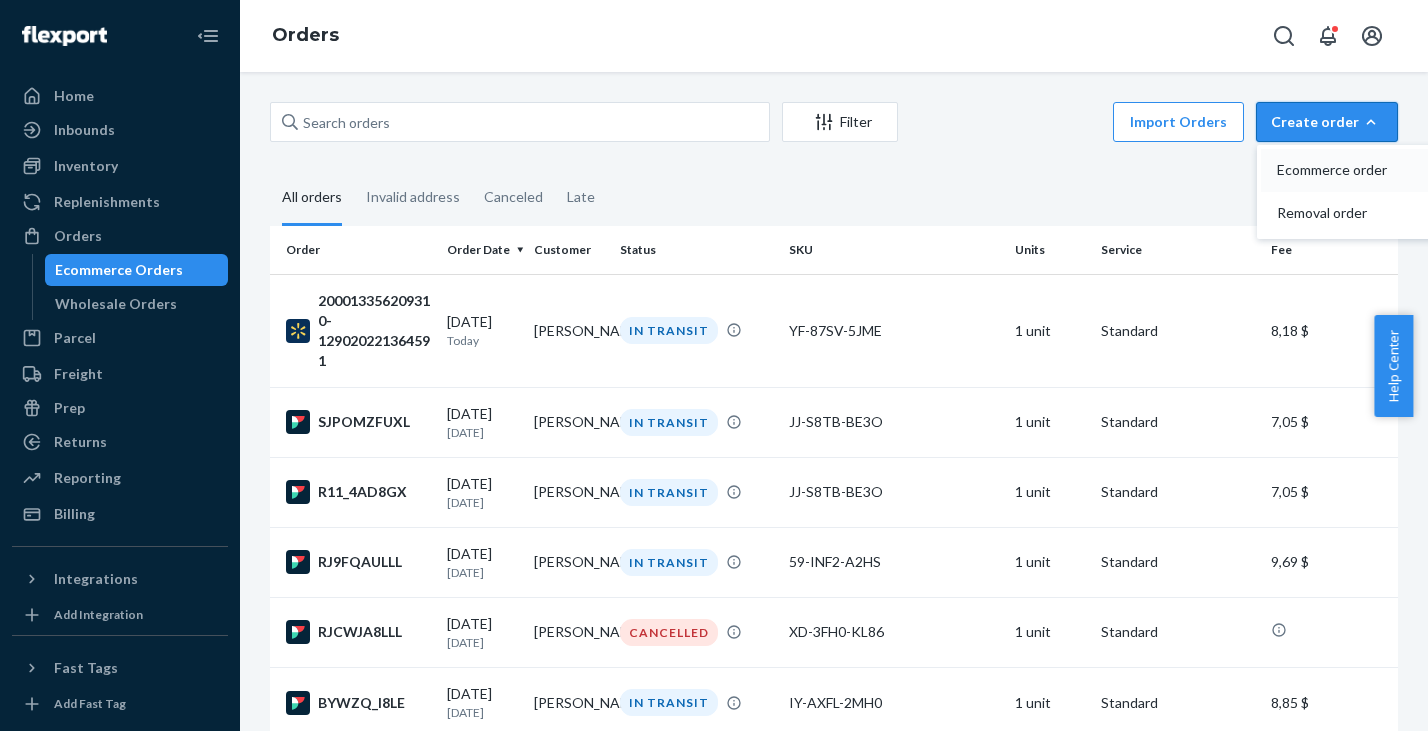 click on "Ecommerce order" at bounding box center [1339, 170] 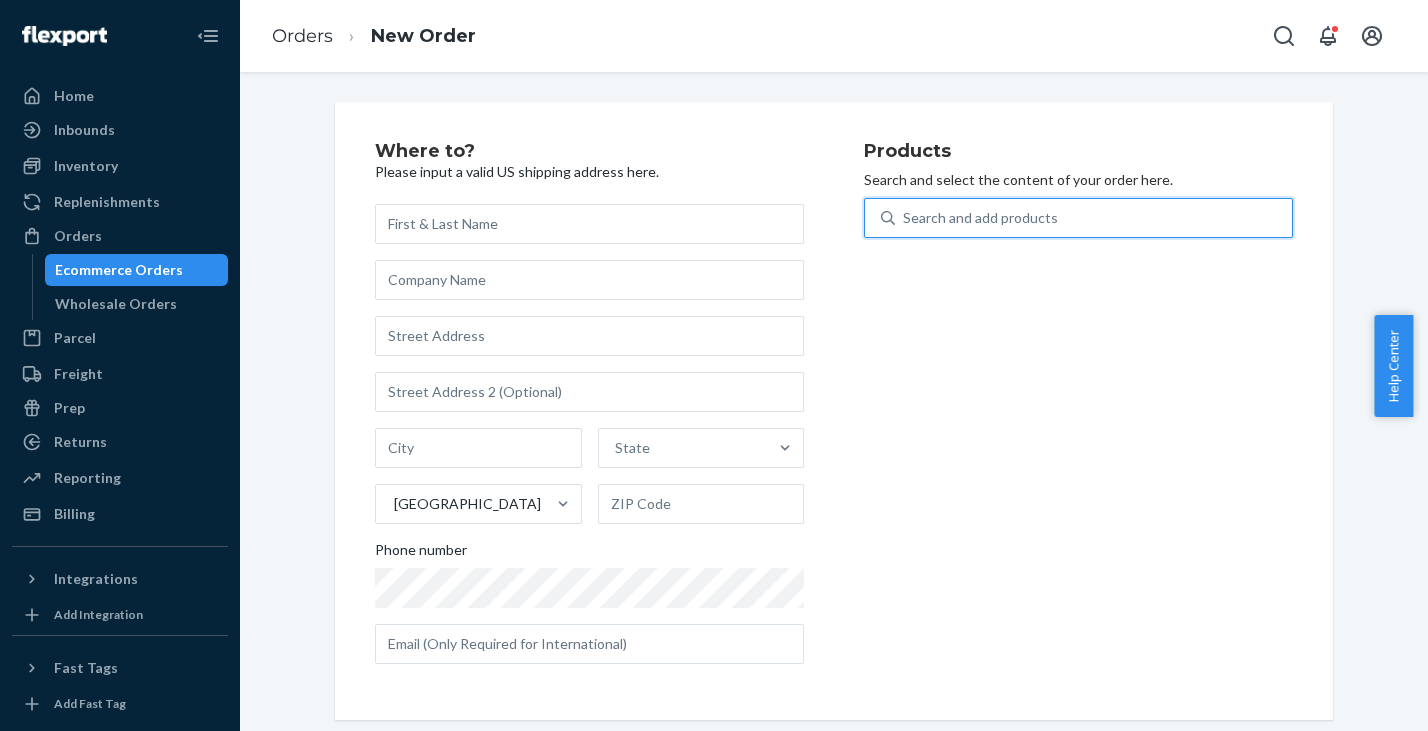 click on "Search and add products" at bounding box center [980, 218] 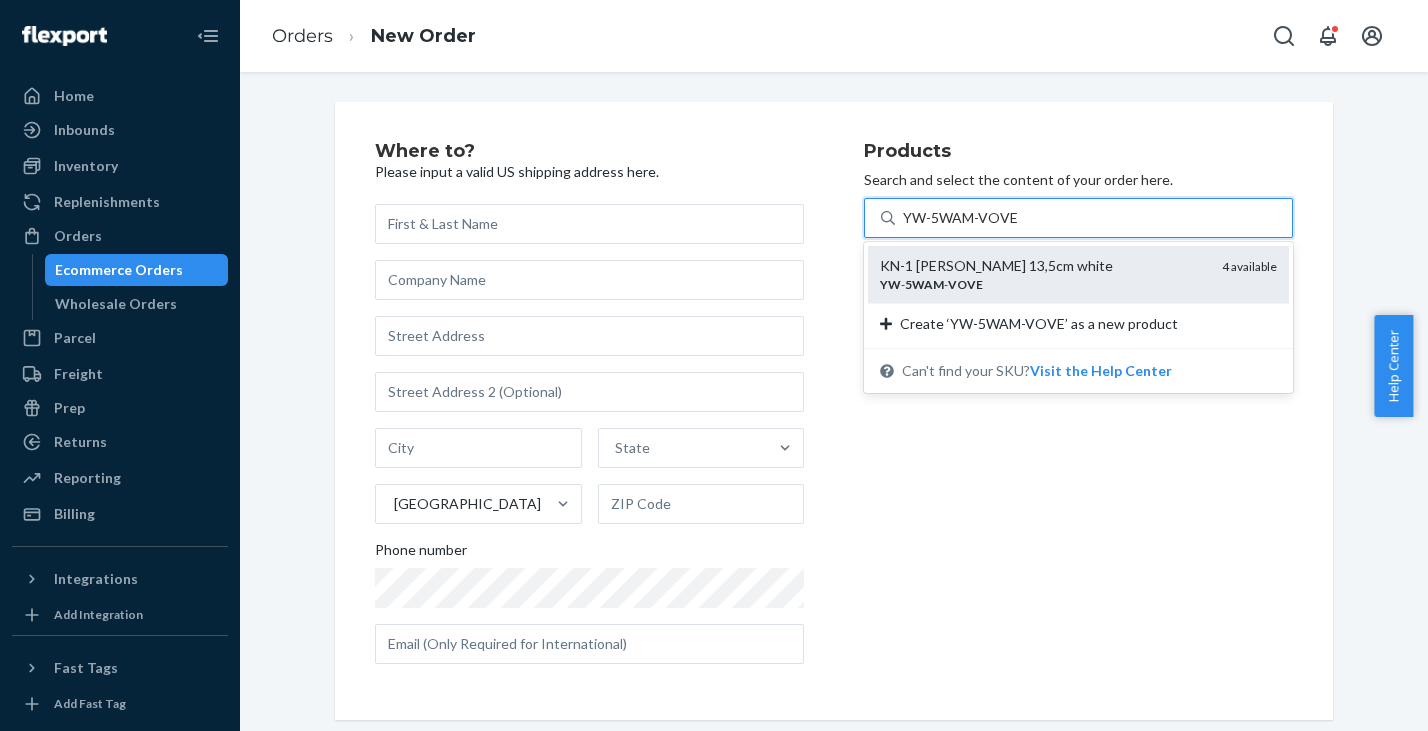 click on "KN-1 [PERSON_NAME] 13,5cm white" at bounding box center [1043, 266] 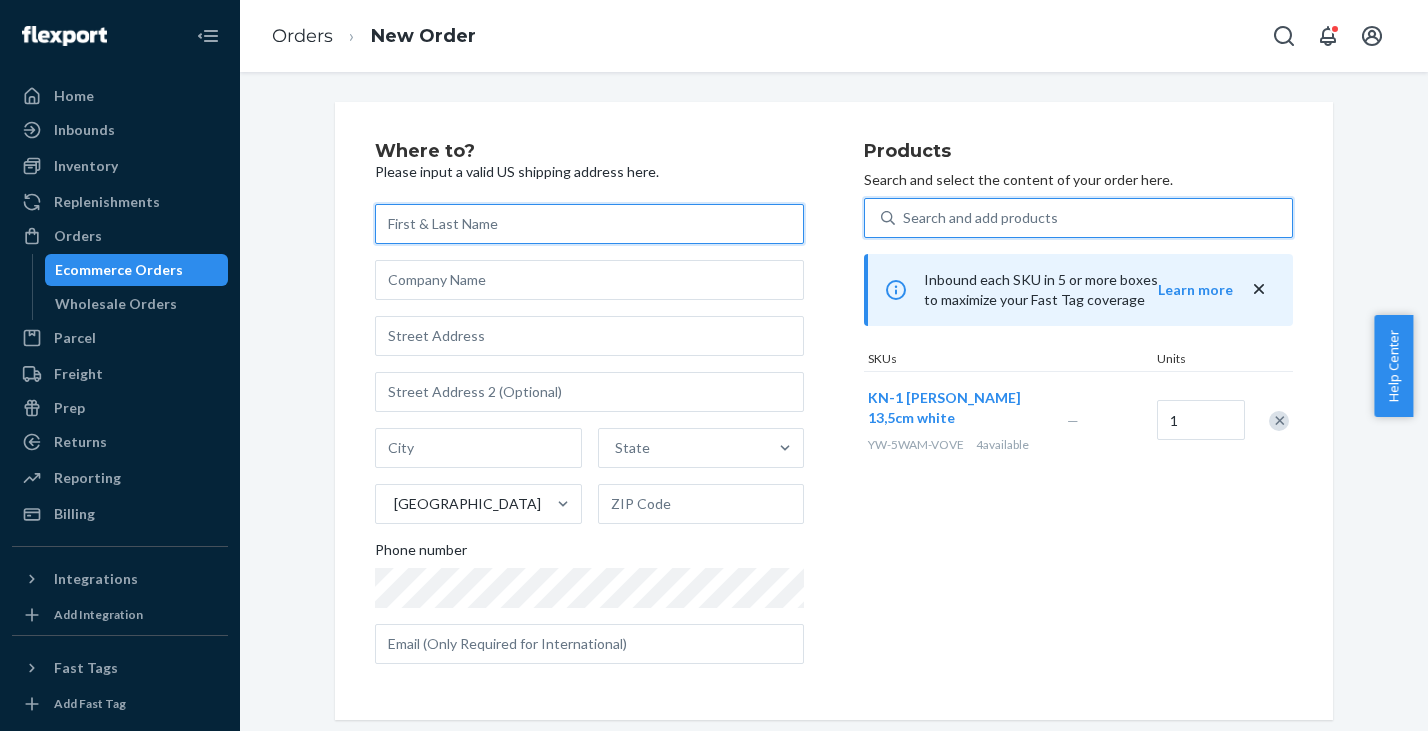 click at bounding box center (589, 224) 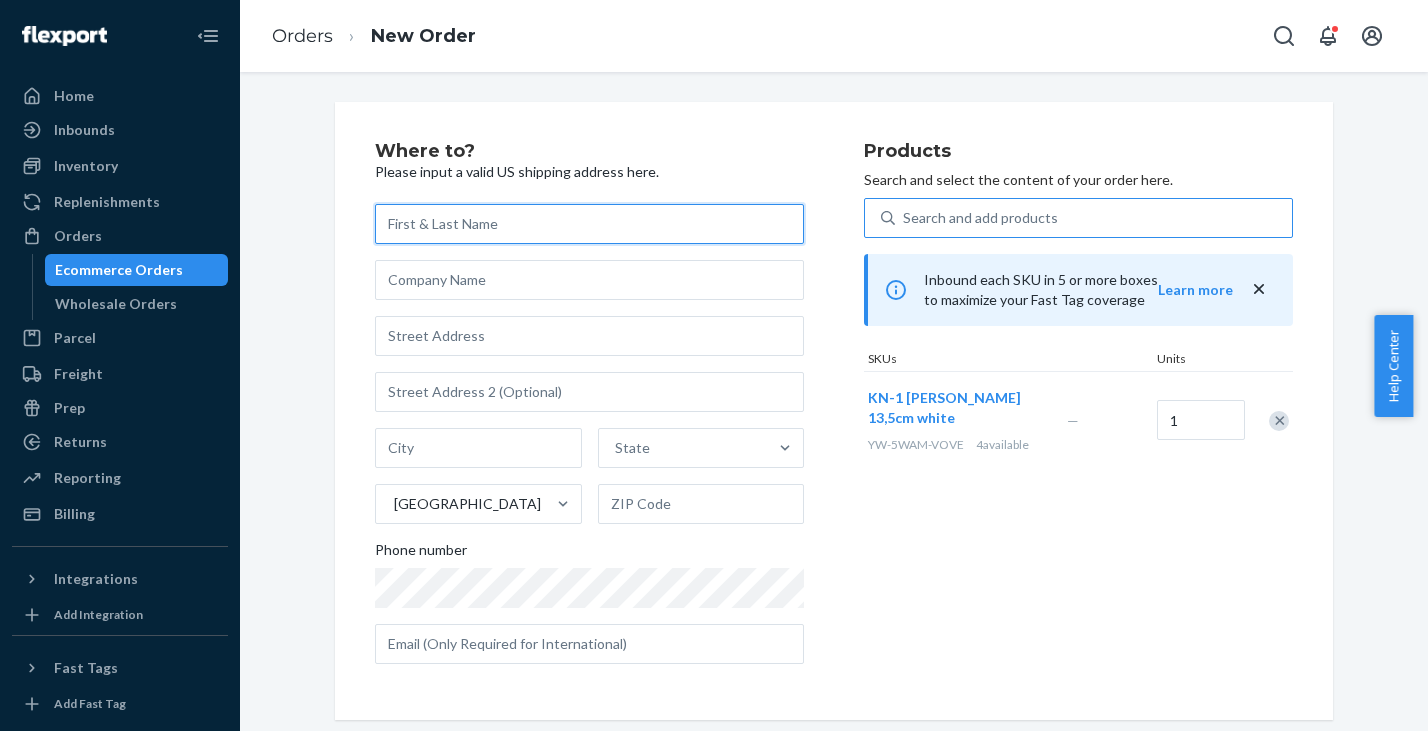 paste on "[PERSON_NAME]" 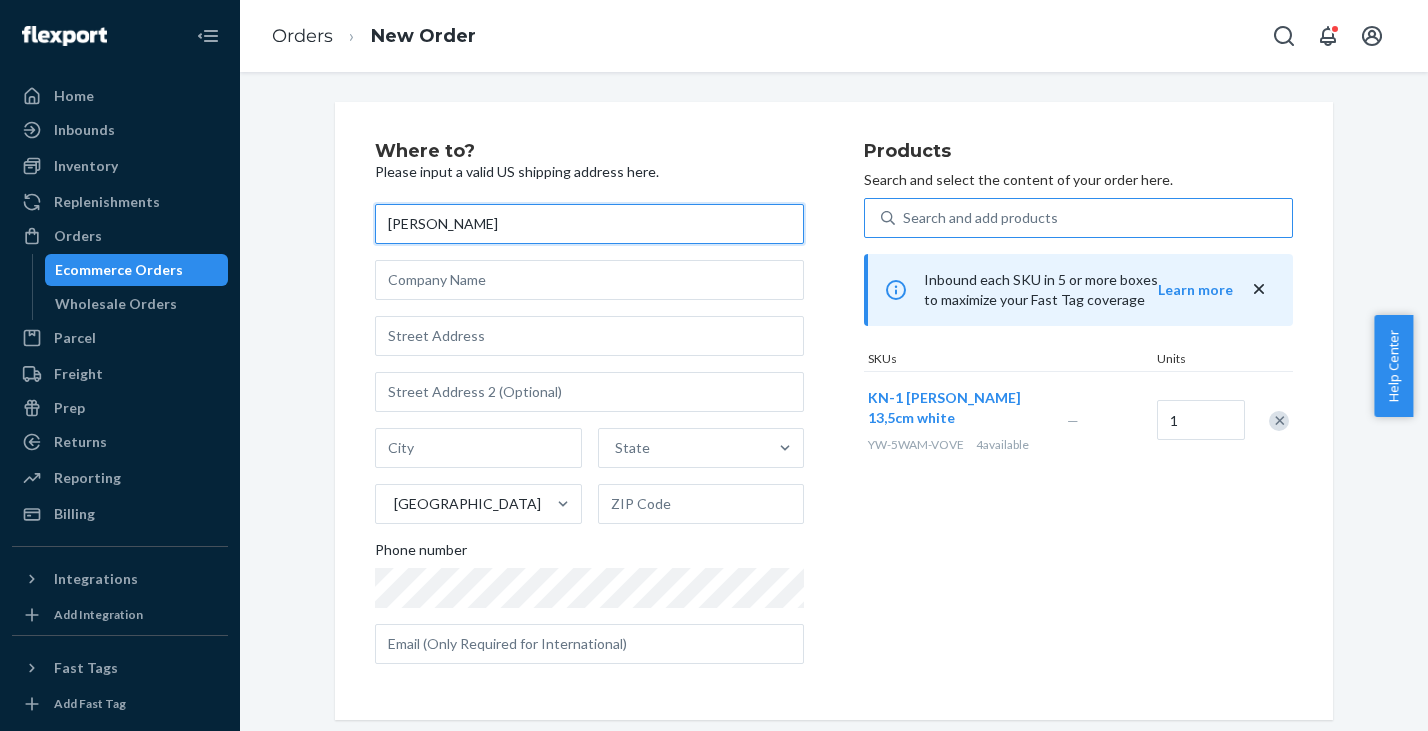 type on "[PERSON_NAME]" 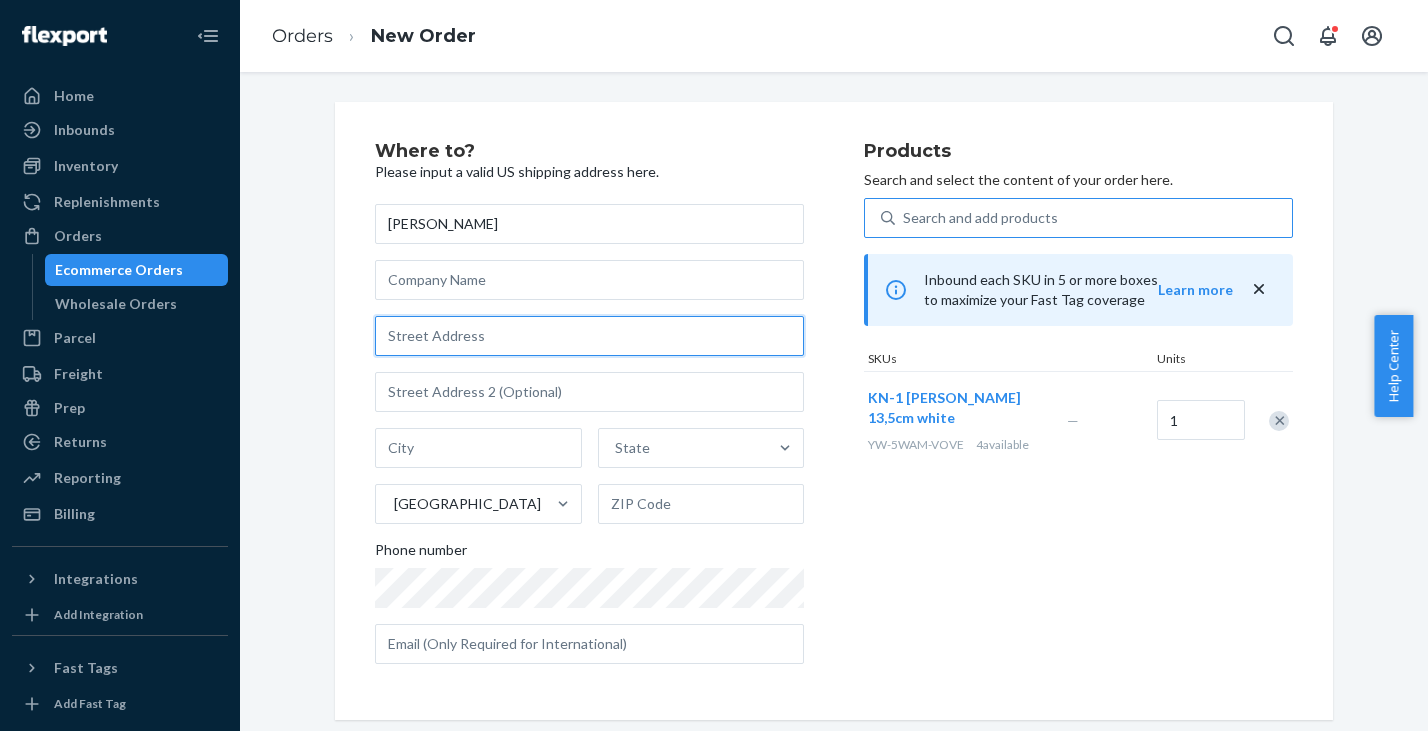 click at bounding box center (589, 336) 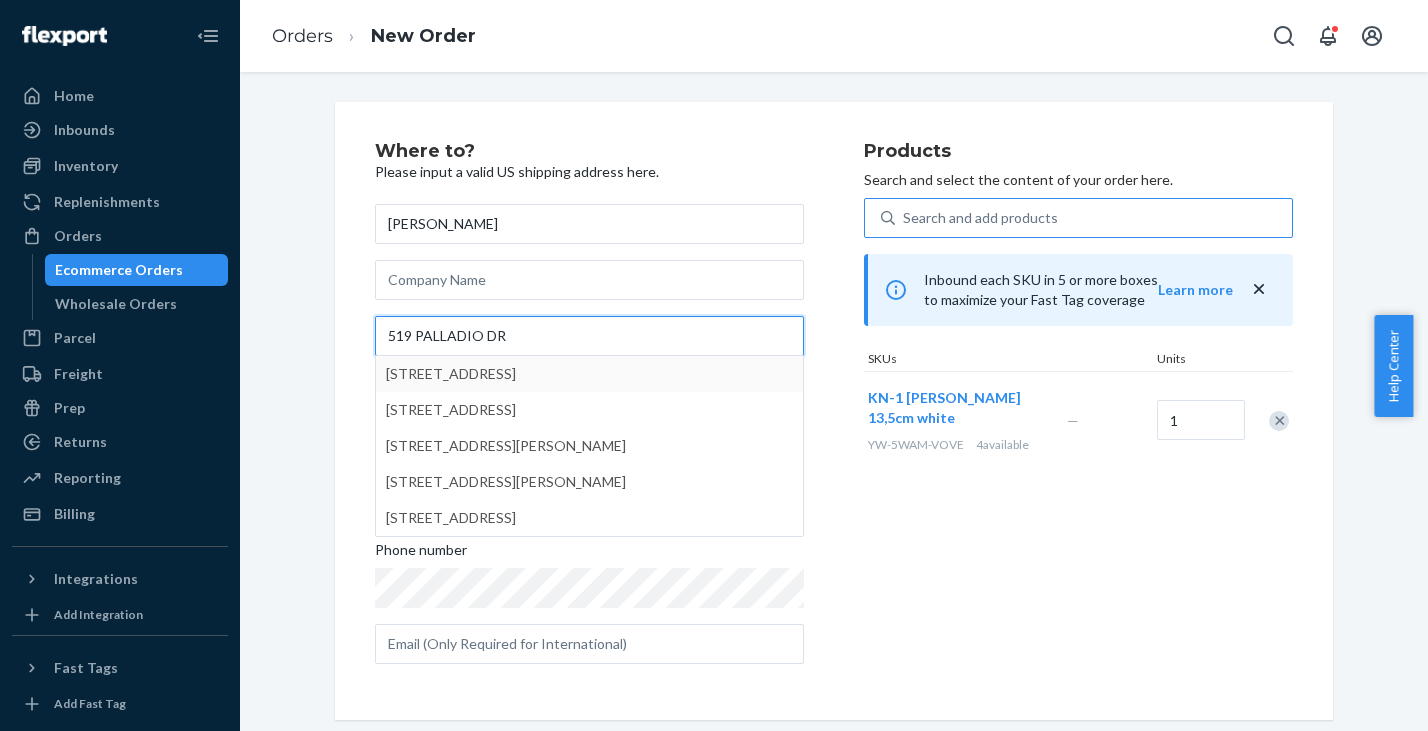 type on "519 PALLADIO DR" 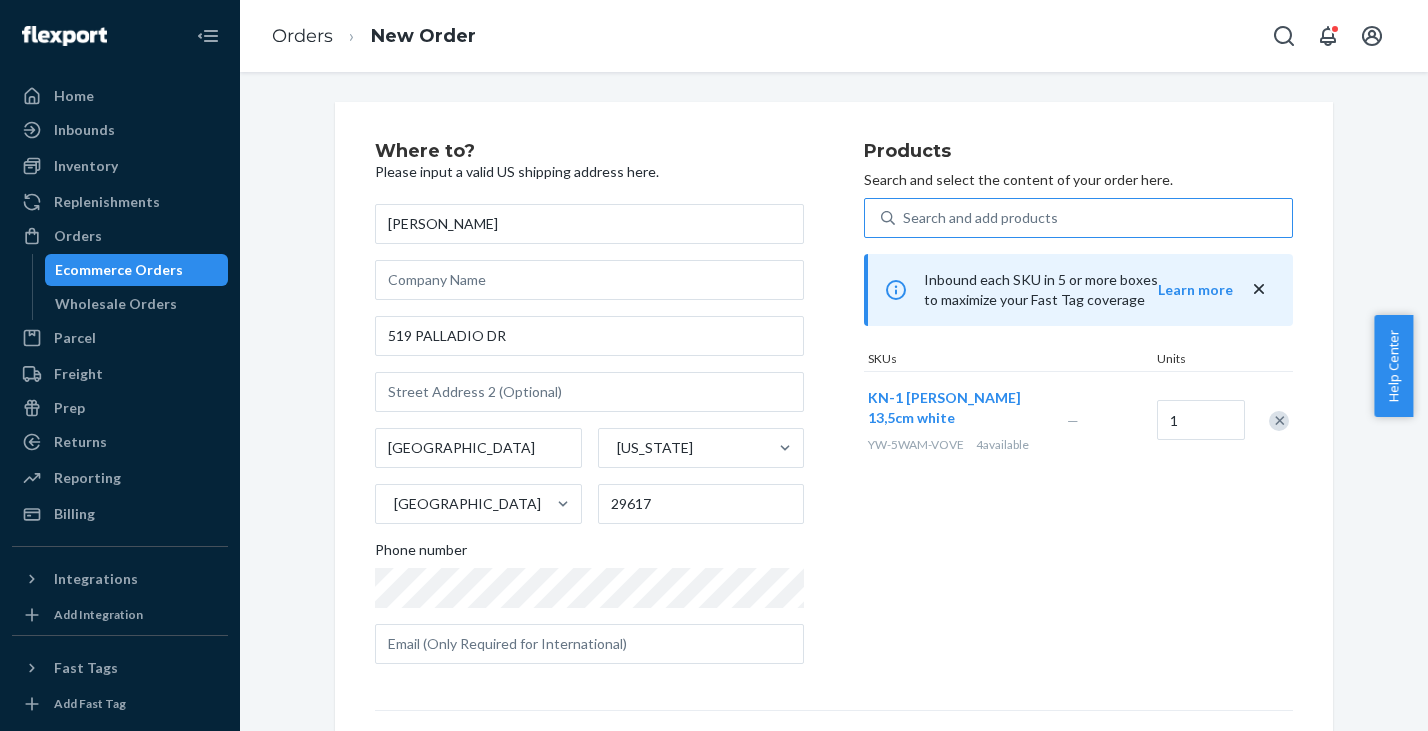 type on "[GEOGRAPHIC_DATA]" 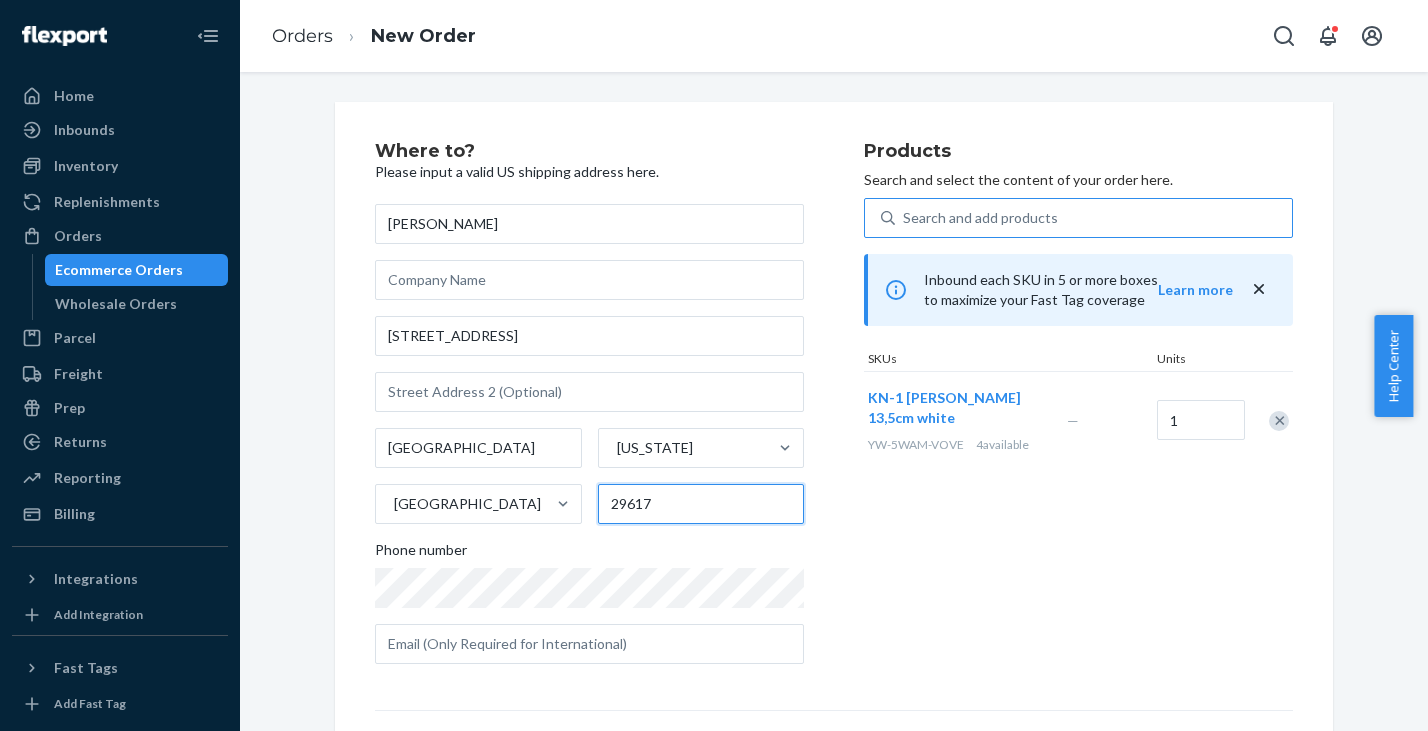 drag, startPoint x: 661, startPoint y: 504, endPoint x: 572, endPoint y: 483, distance: 91.44397 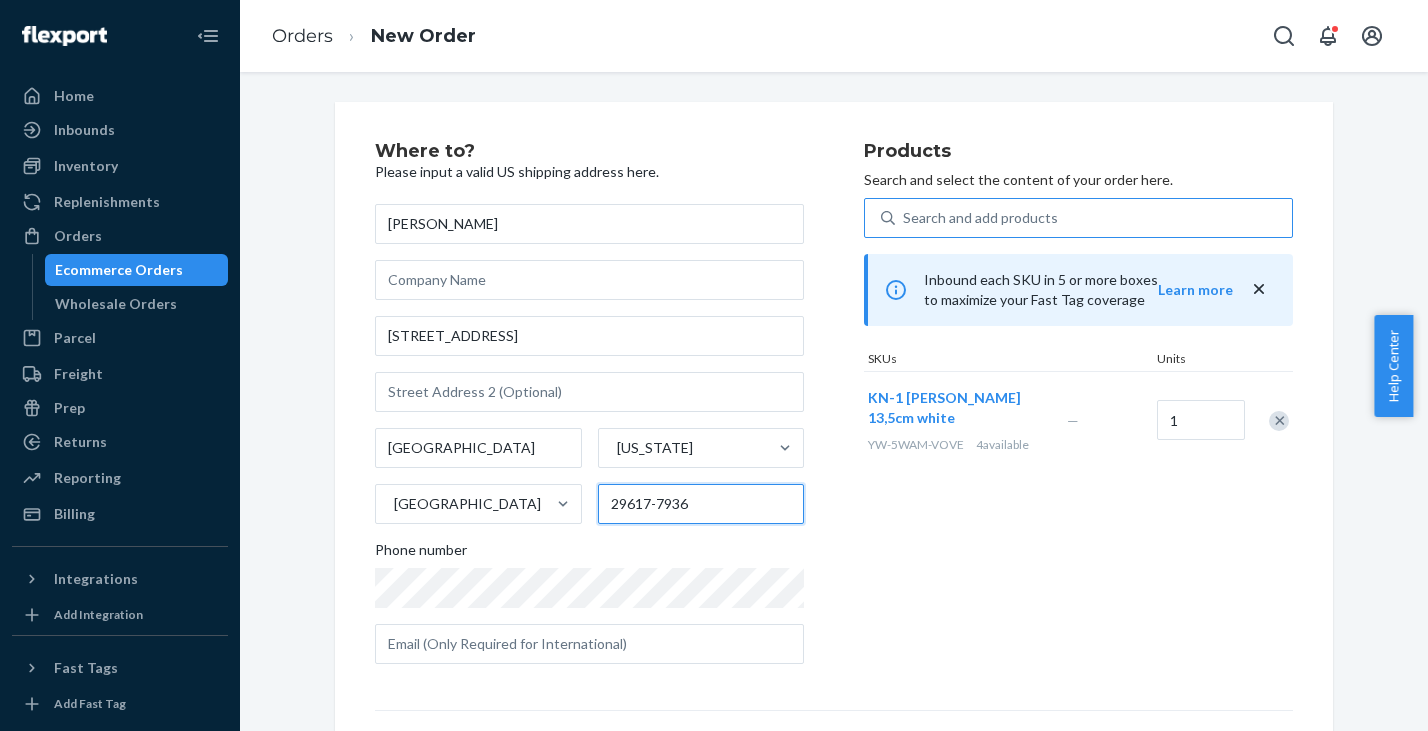 type on "29617-7936" 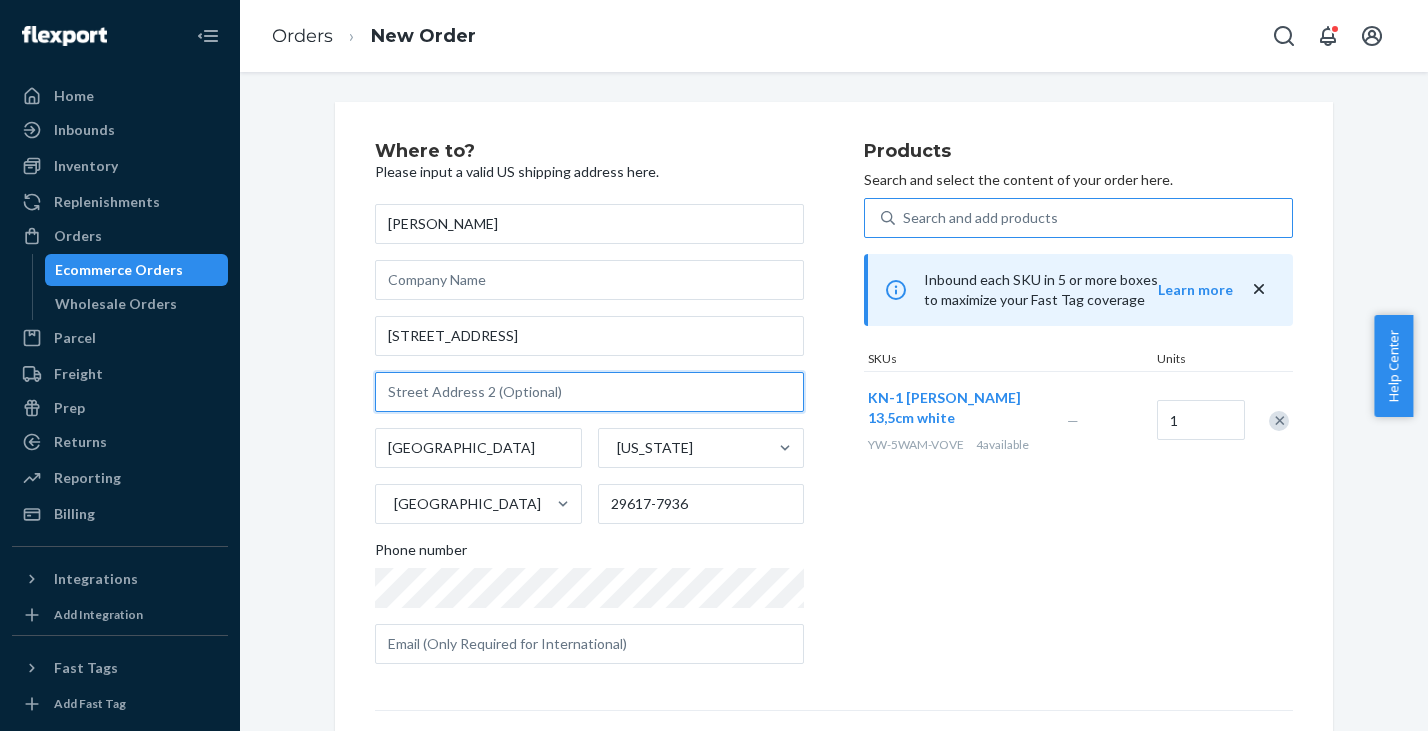 drag, startPoint x: 489, startPoint y: 393, endPoint x: 529, endPoint y: 391, distance: 40.04997 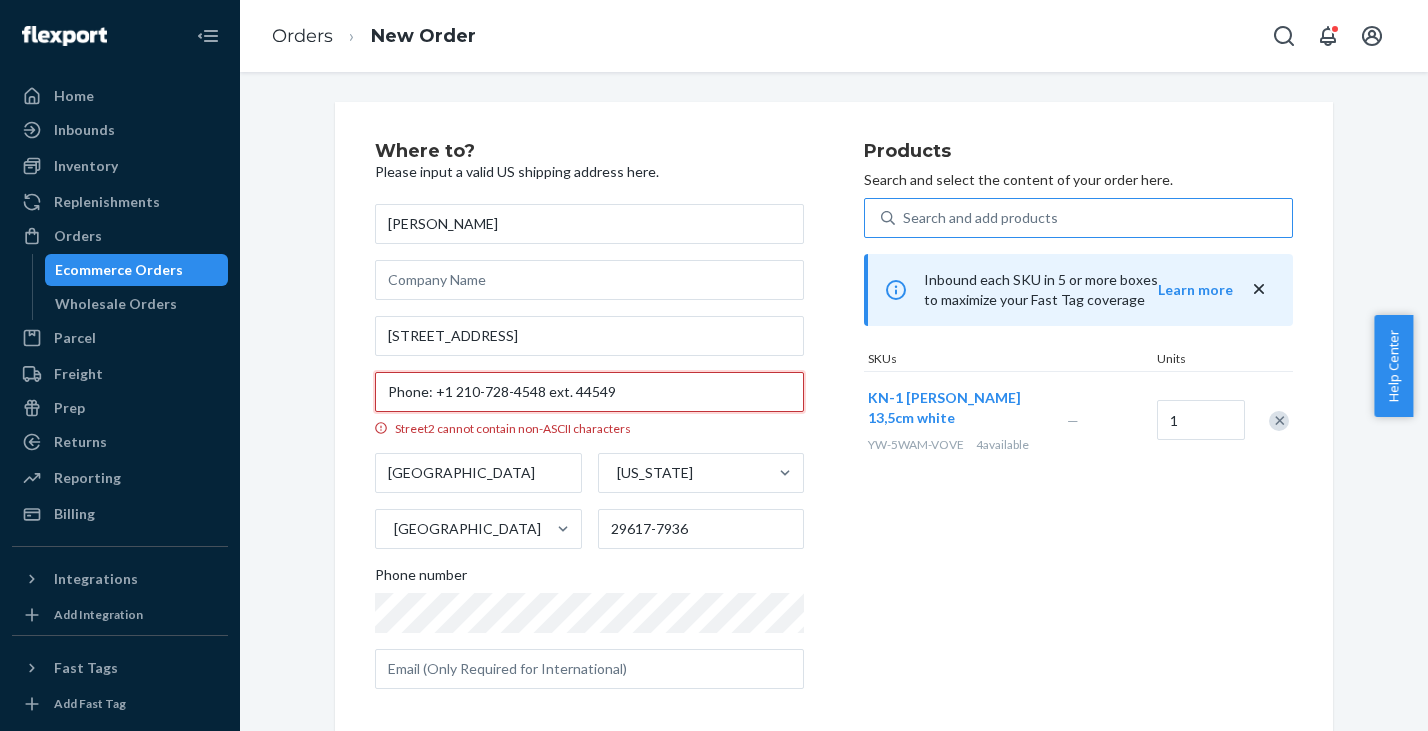 drag, startPoint x: 447, startPoint y: 390, endPoint x: 477, endPoint y: 403, distance: 32.695564 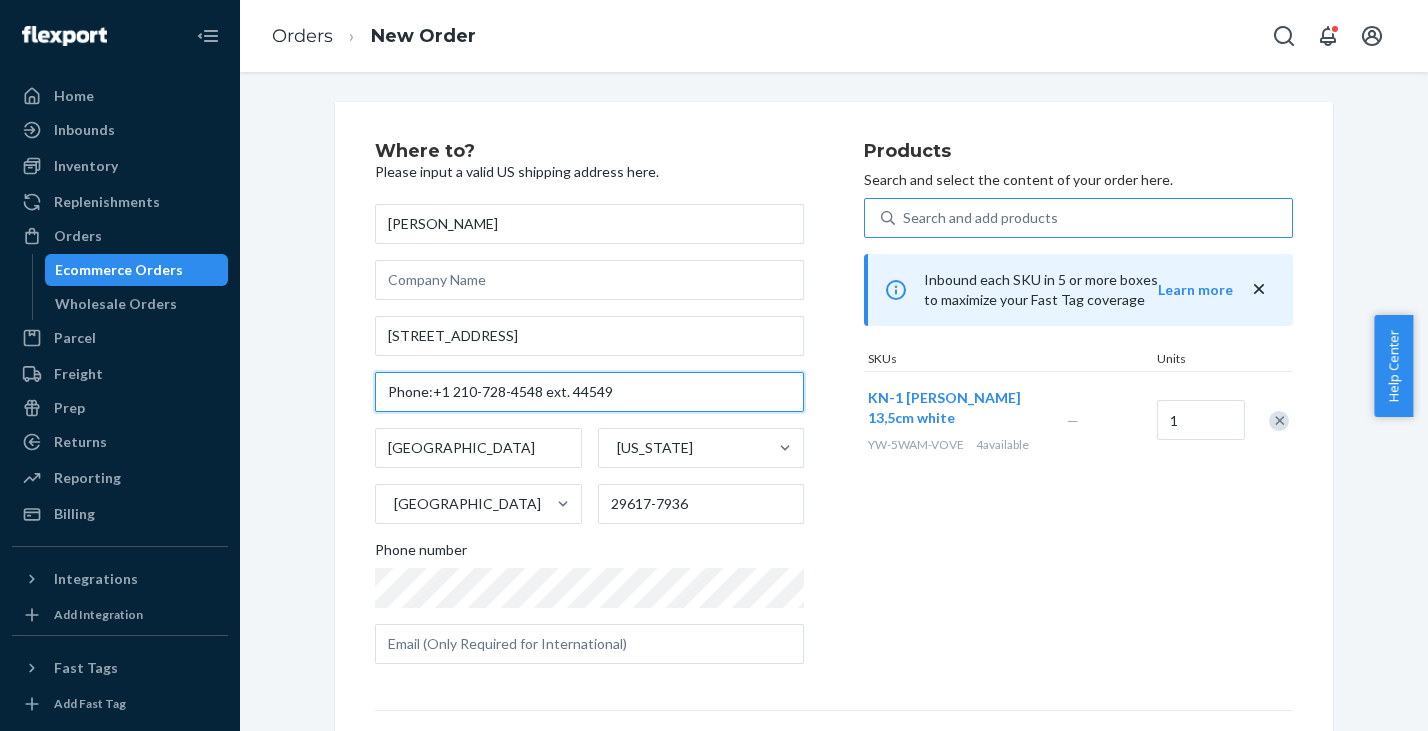 type on "Phone:+1 210-728-4548 ext. 44549" 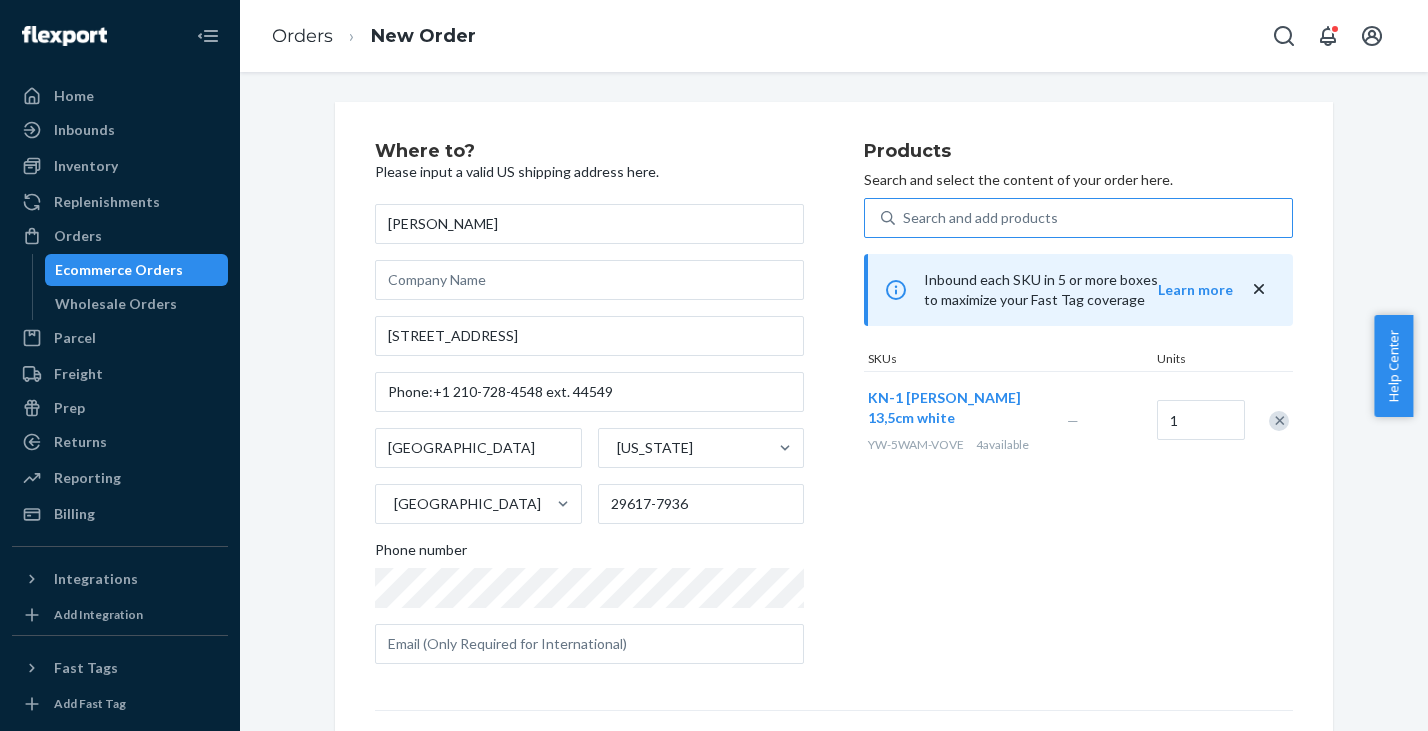 click on "Products Search and select the content of your order here. Search and add products Inbound each SKU in 5 or more boxes to maximize your Fast Tag coverage Learn more SKUs Units KN-1 [PERSON_NAME] 13,5cm white YW-5WAM-VOVE 4  available — 1" at bounding box center (1078, 411) 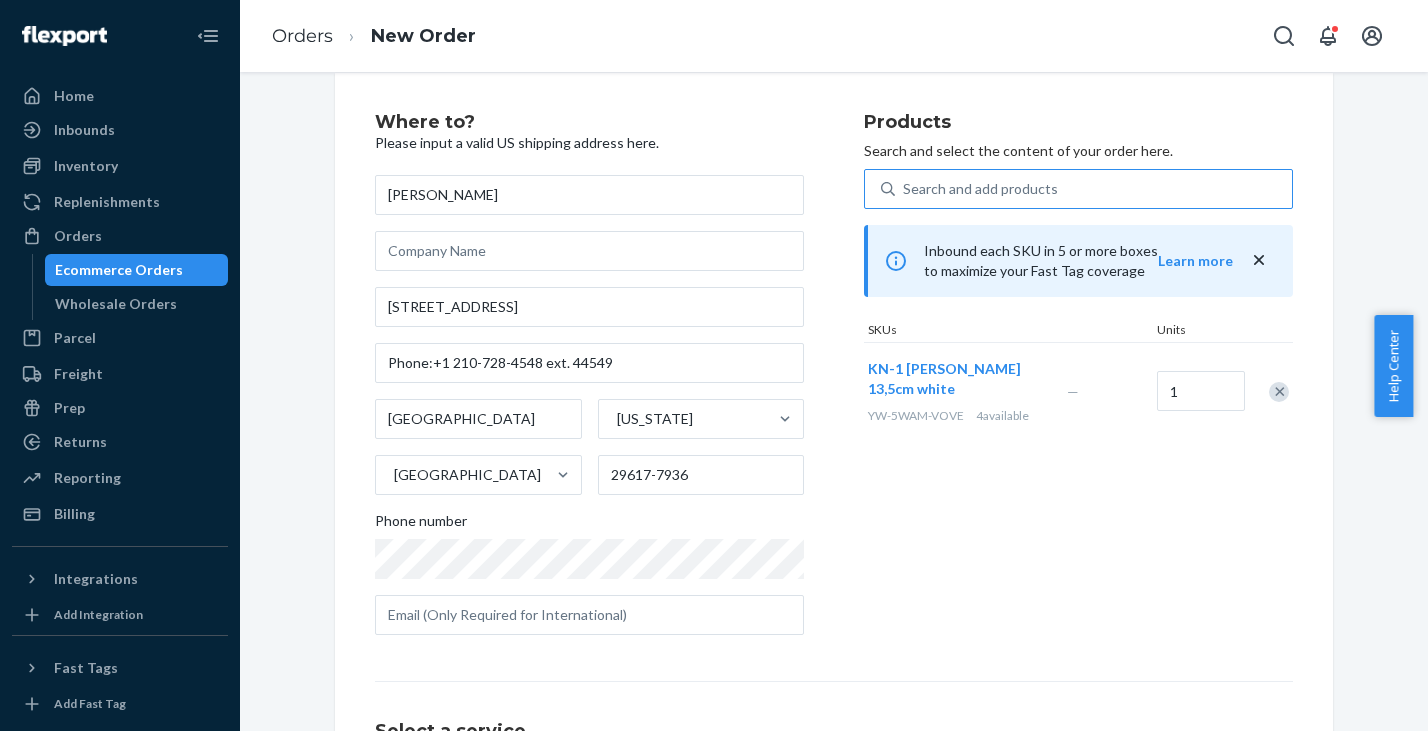scroll, scrollTop: 170, scrollLeft: 0, axis: vertical 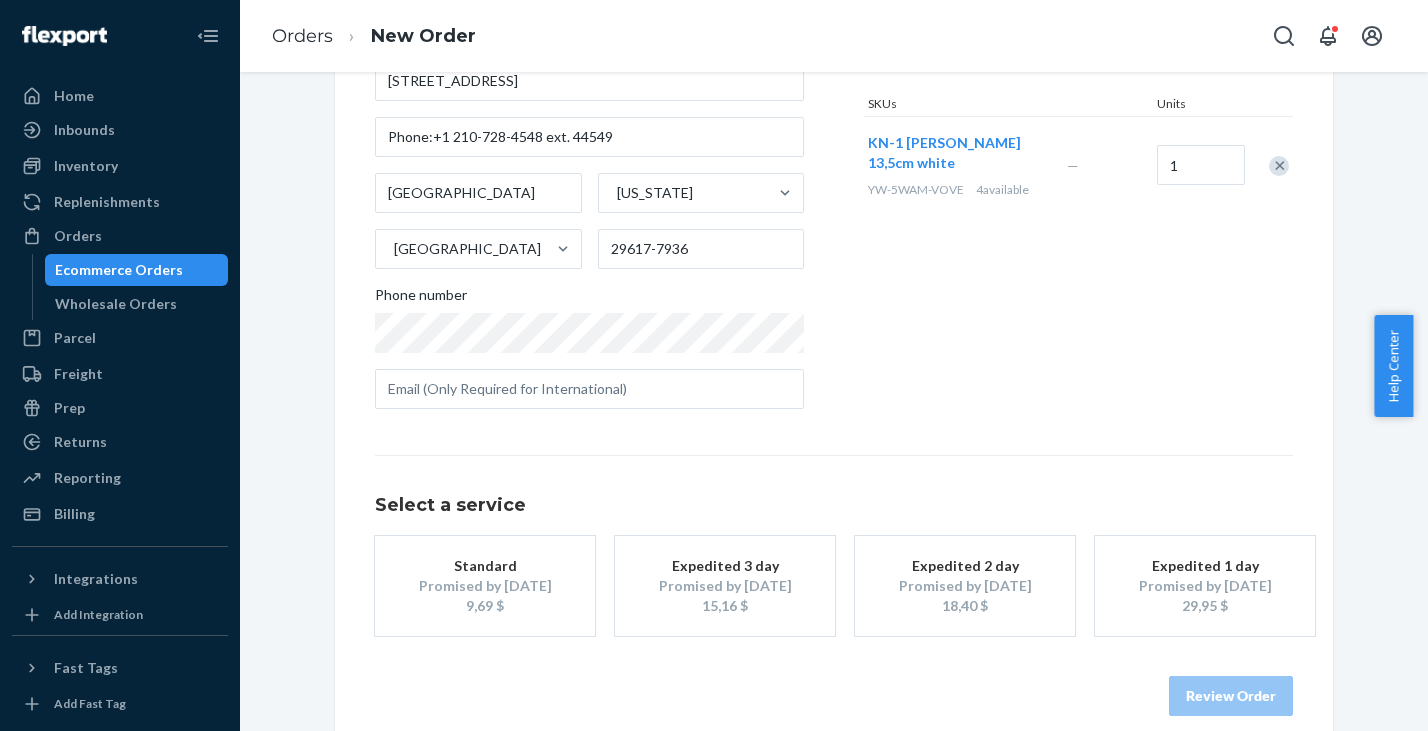 click on "Promised by [DATE]" at bounding box center [485, 586] 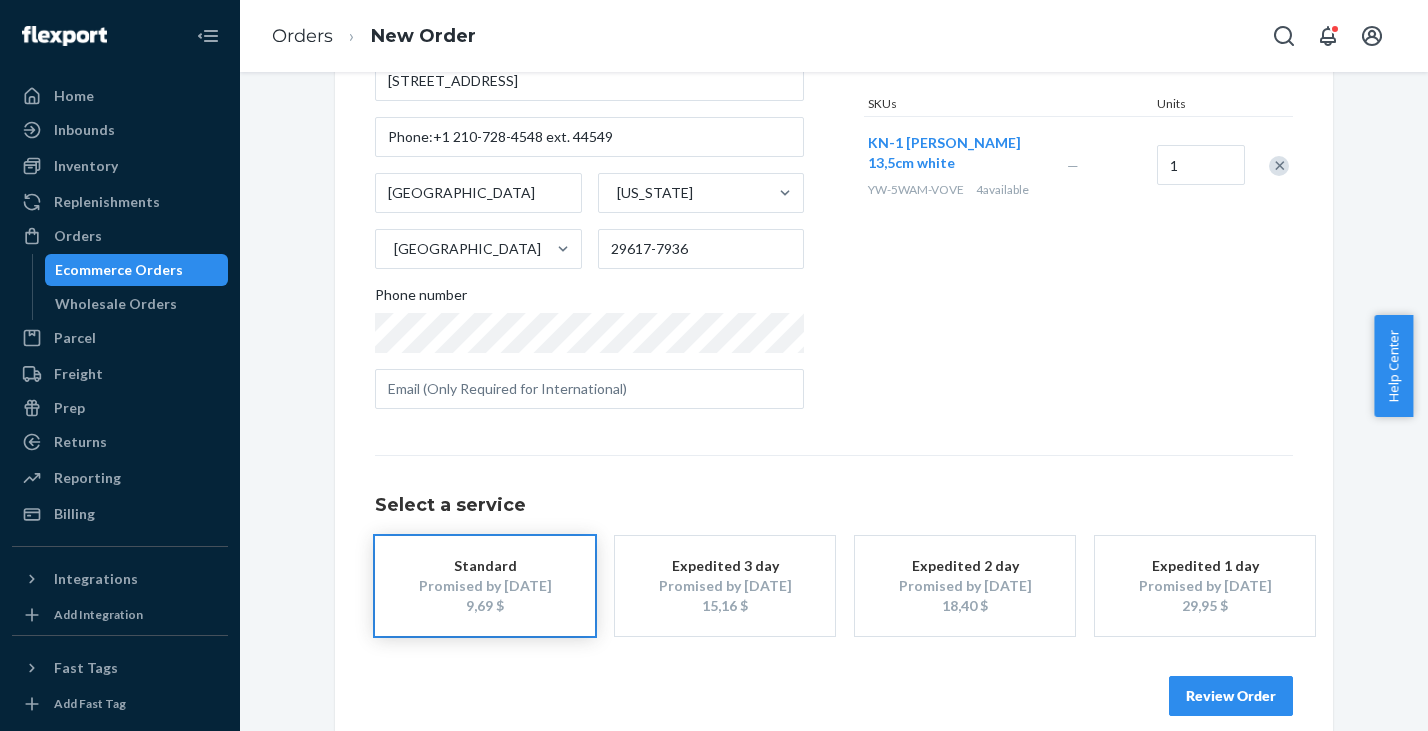 click on "Review Order" at bounding box center [1231, 696] 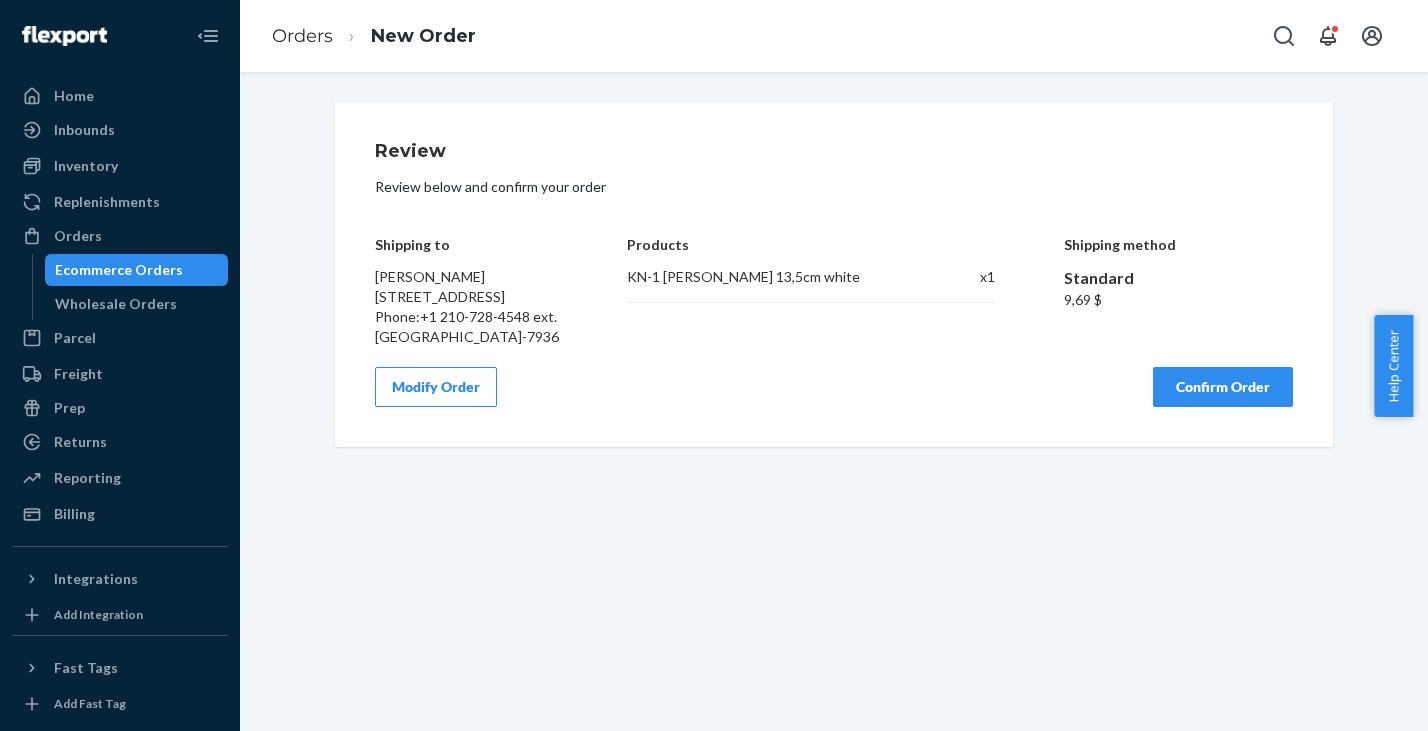 scroll, scrollTop: 0, scrollLeft: 0, axis: both 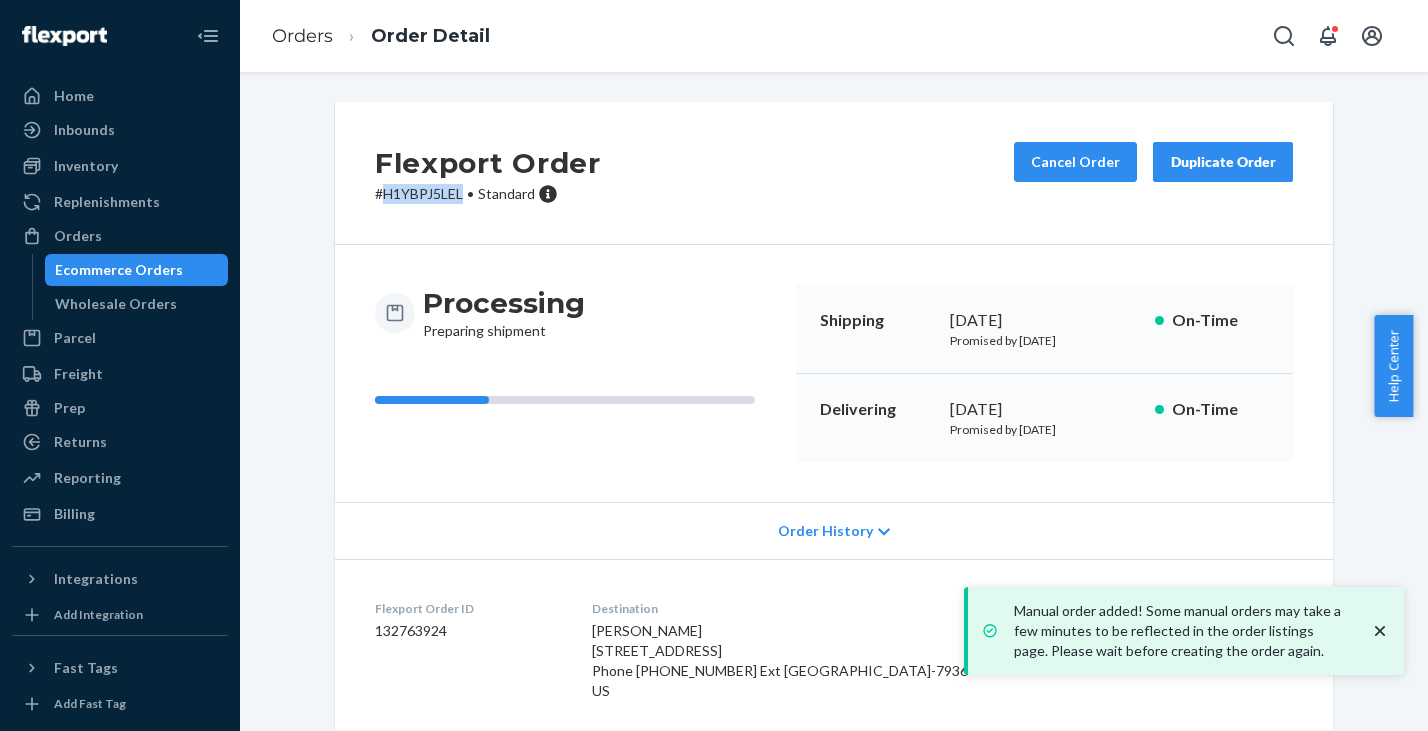 drag, startPoint x: 374, startPoint y: 193, endPoint x: 455, endPoint y: 195, distance: 81.02469 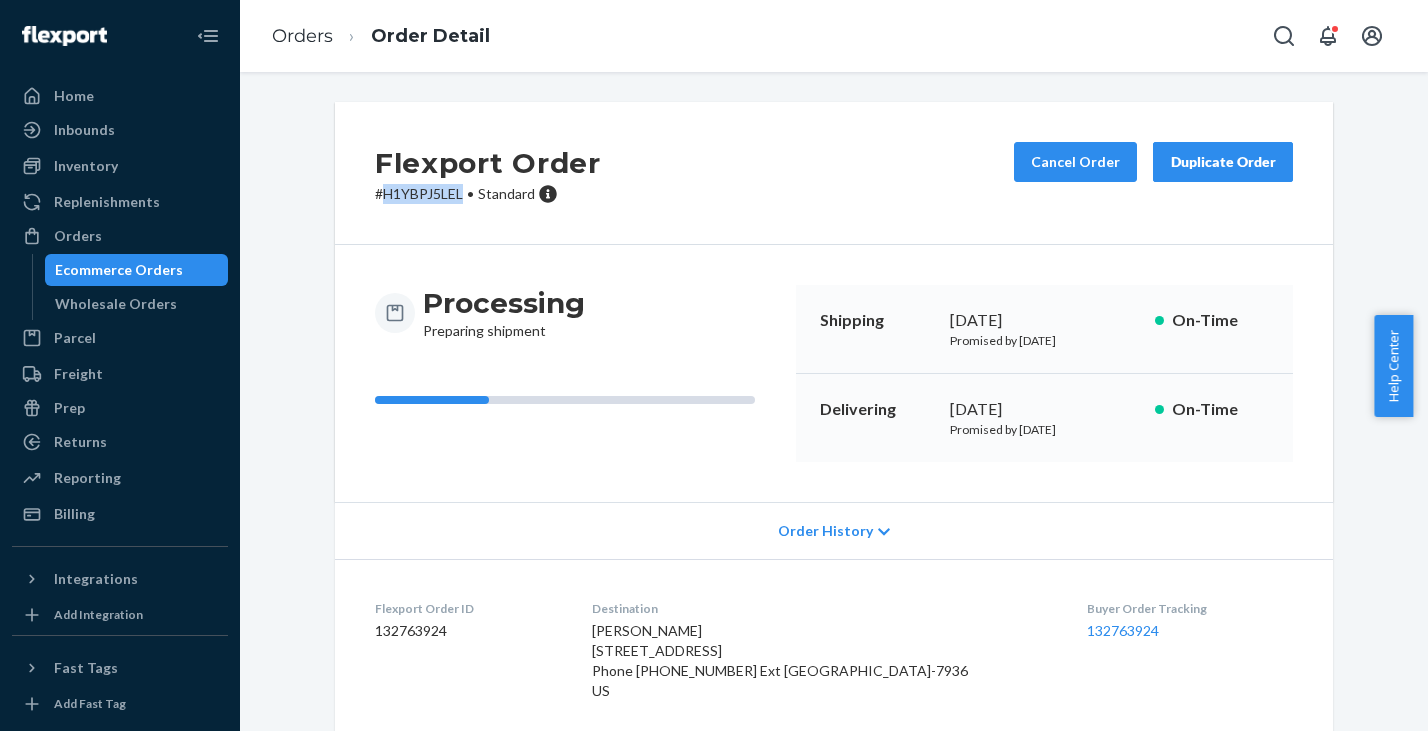 copy on "H1YBPJ5LEL" 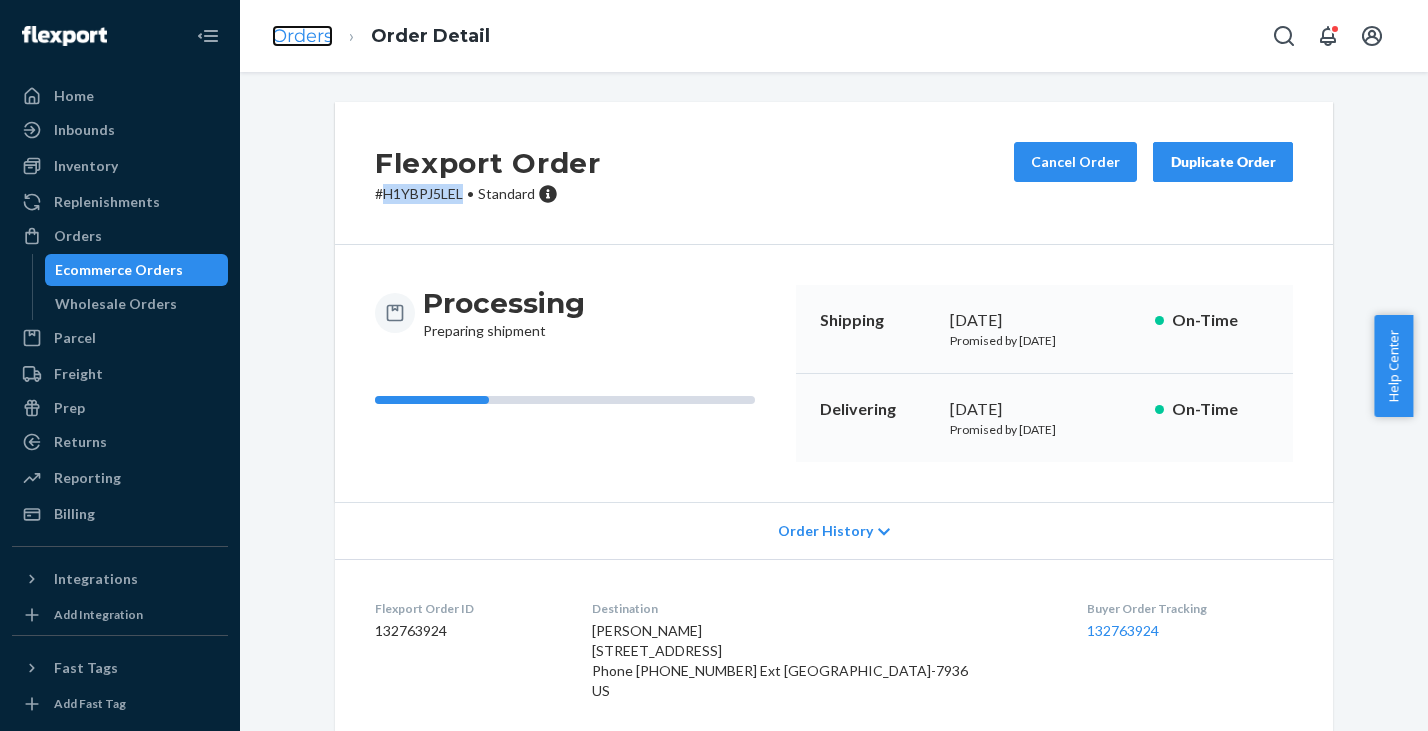 click on "Orders" at bounding box center (302, 36) 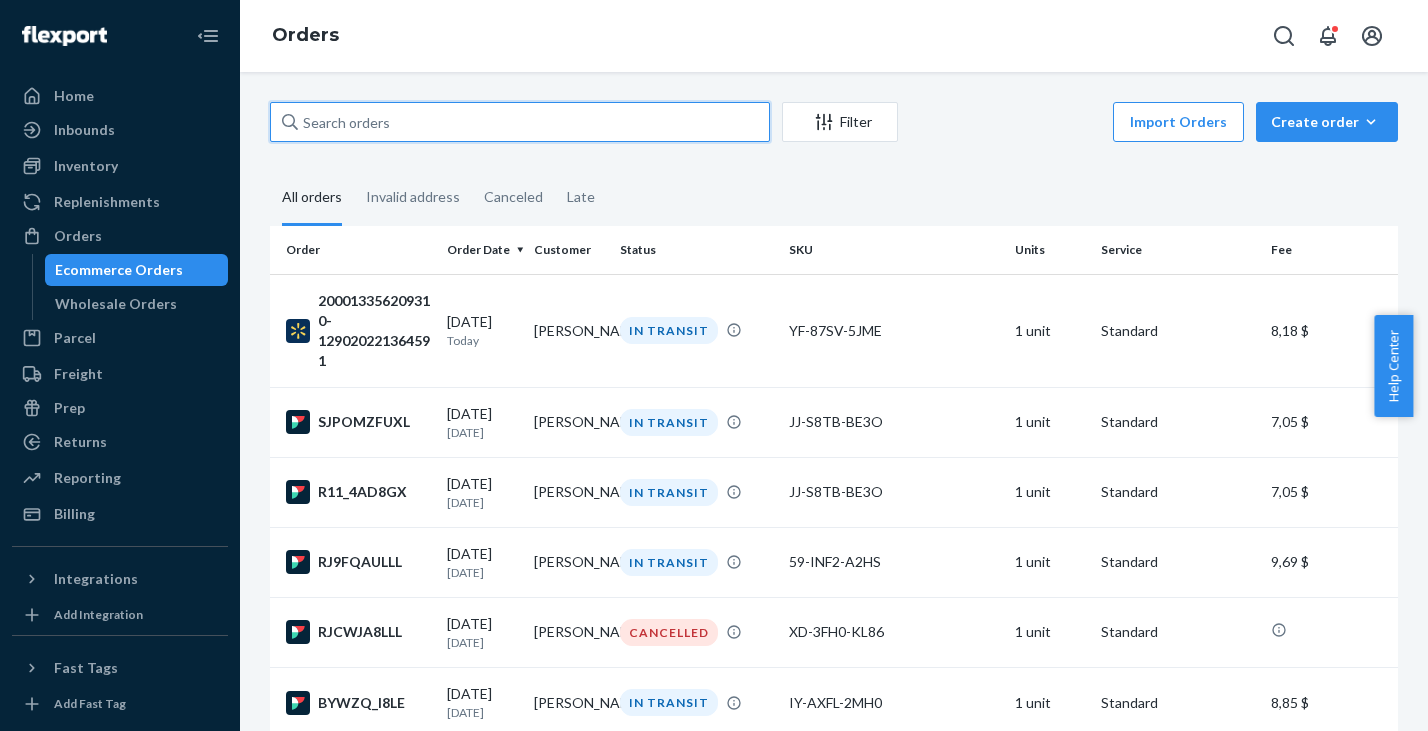 click at bounding box center [520, 122] 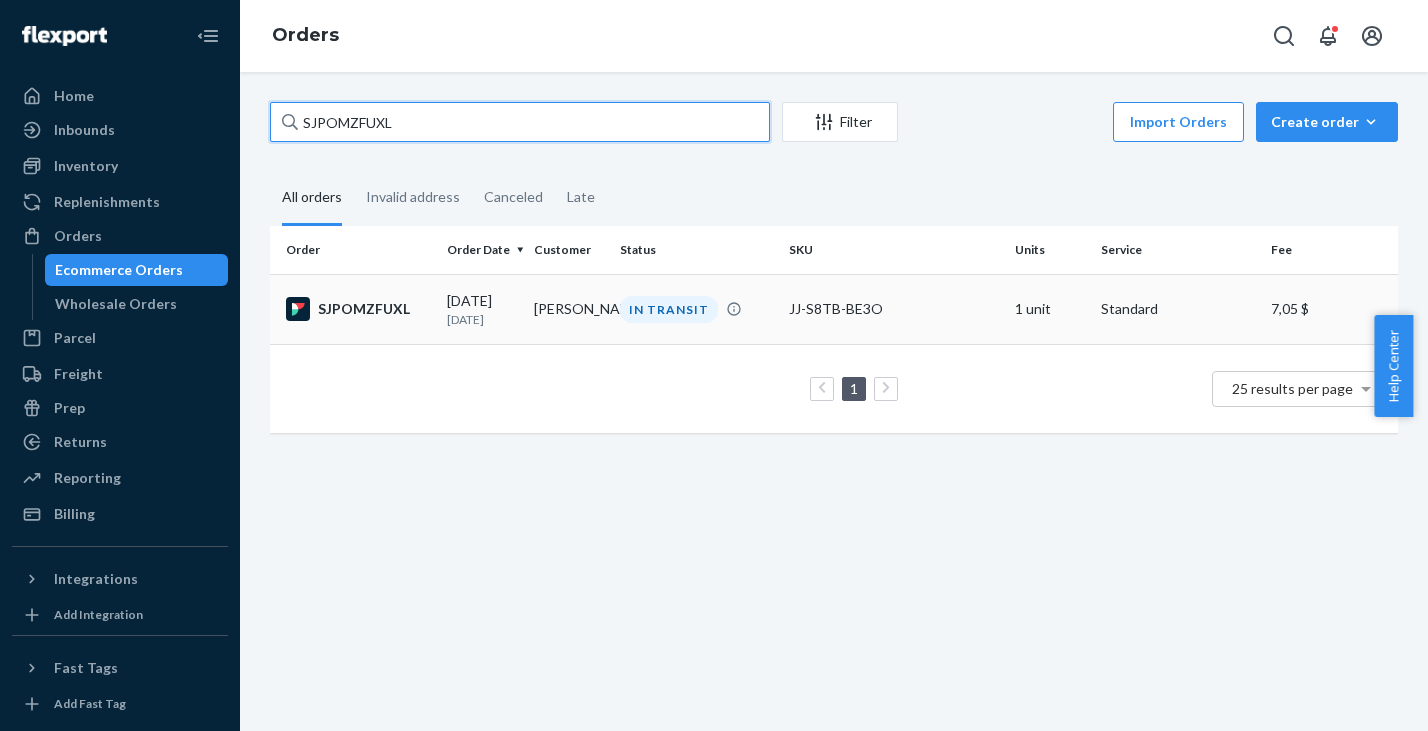type on "SJPOMZFUXL" 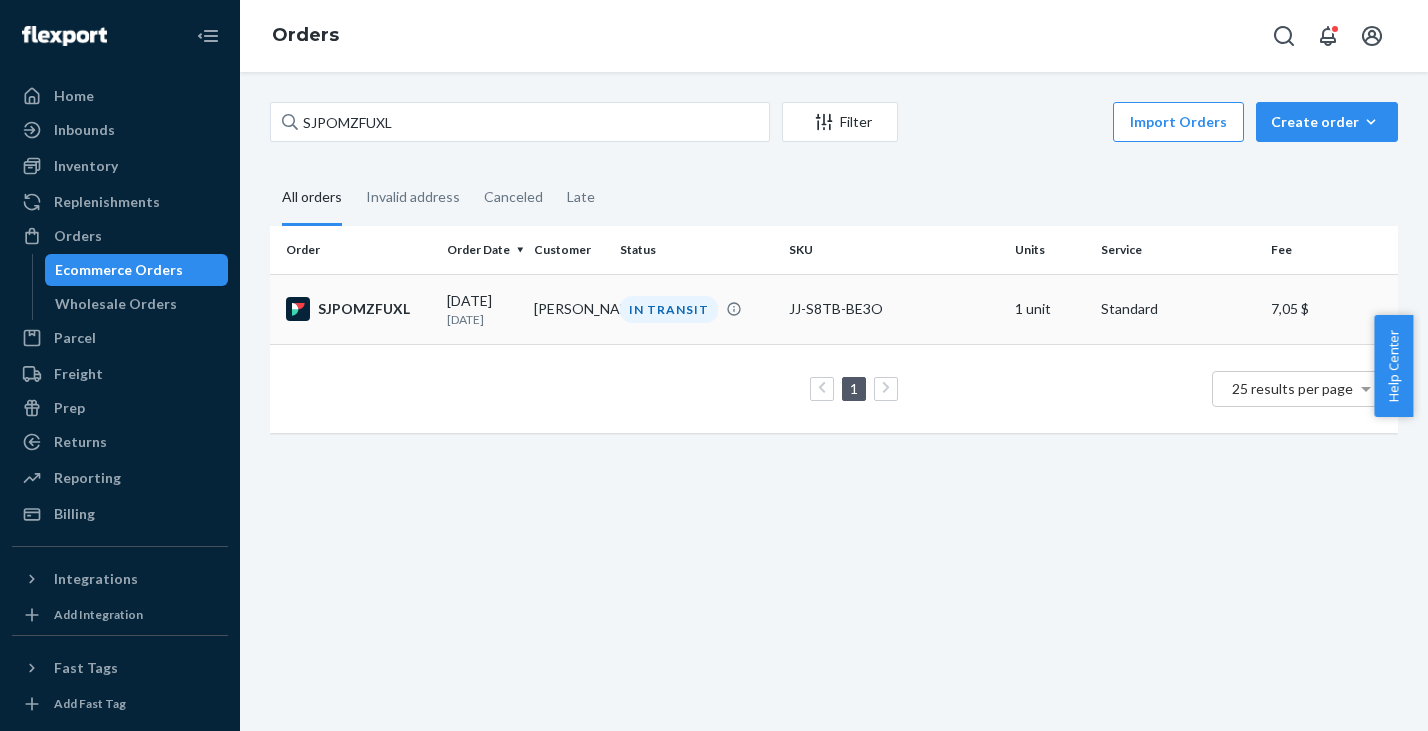 click on "SJPOMZFUXL" at bounding box center (358, 309) 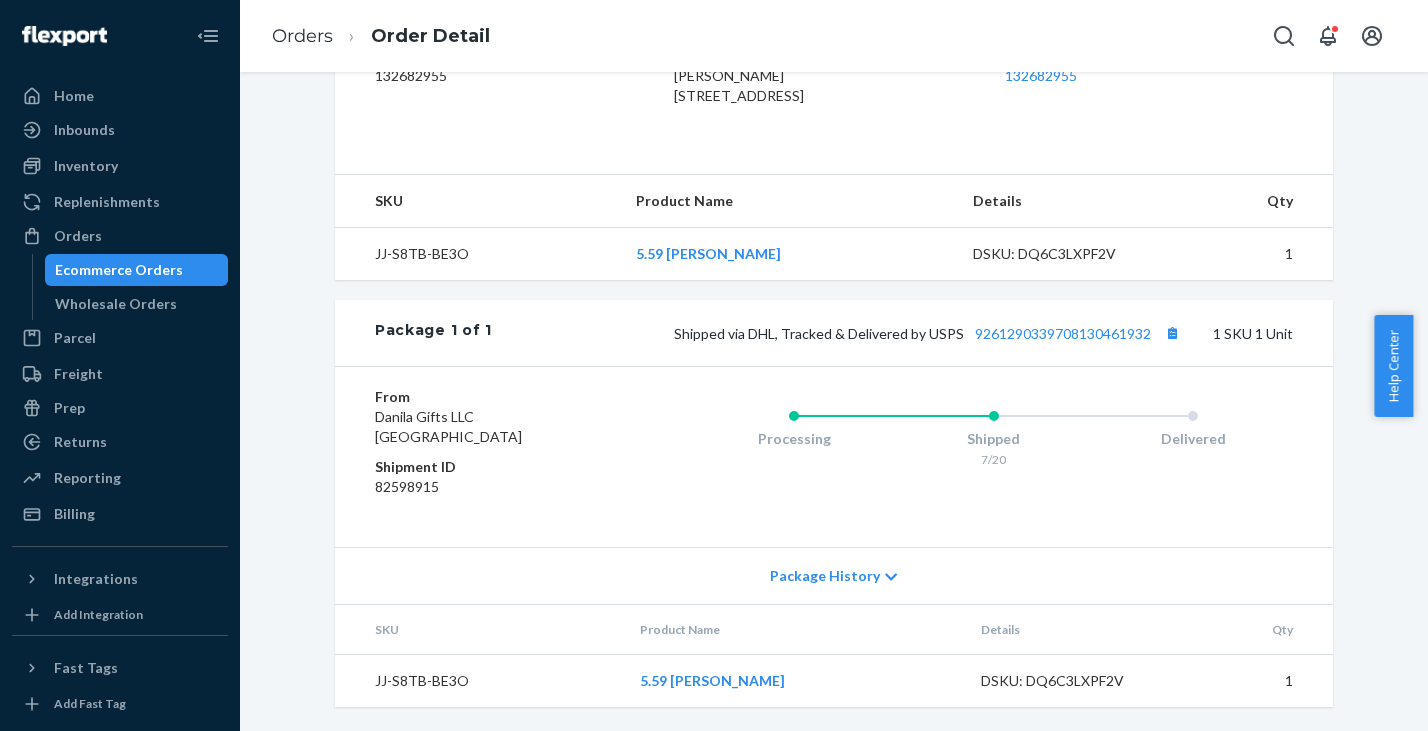 scroll, scrollTop: 595, scrollLeft: 0, axis: vertical 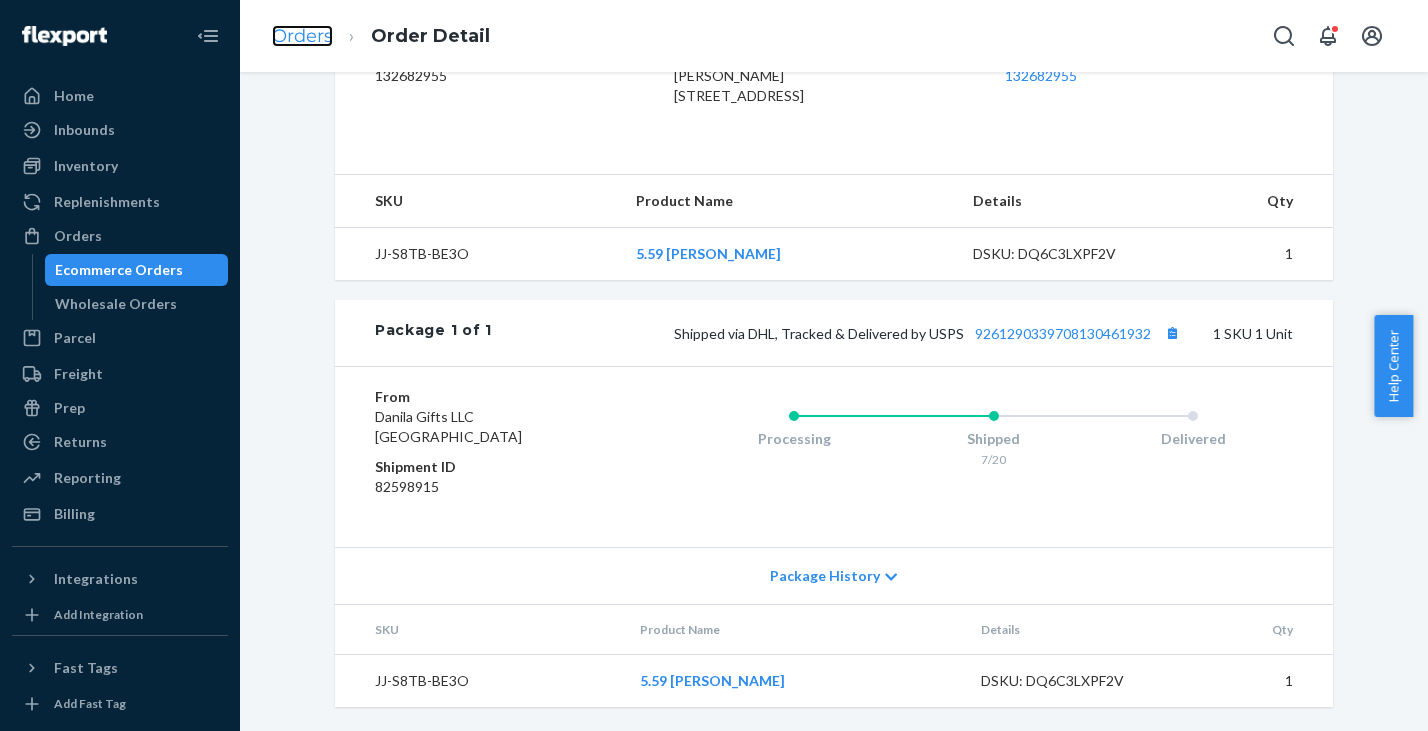 click on "Orders" at bounding box center (302, 36) 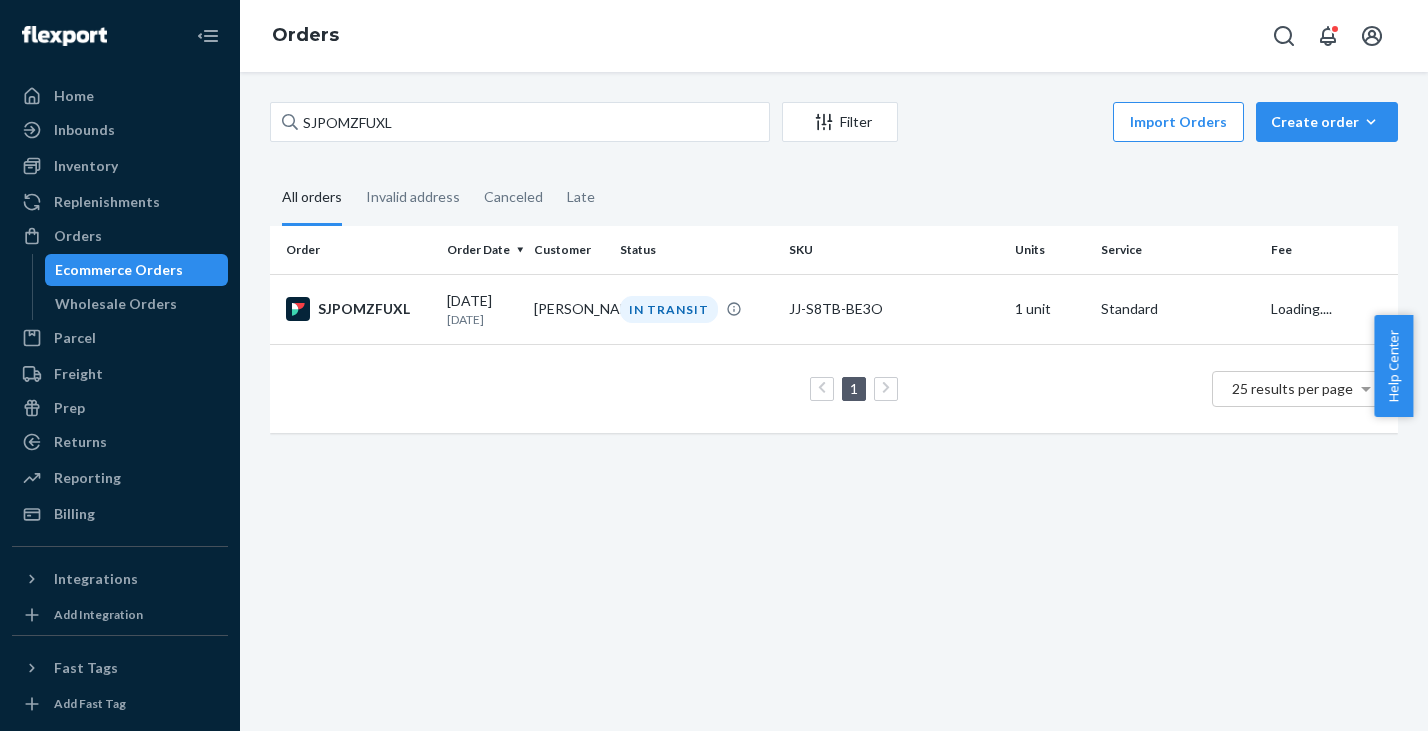 scroll, scrollTop: 0, scrollLeft: 0, axis: both 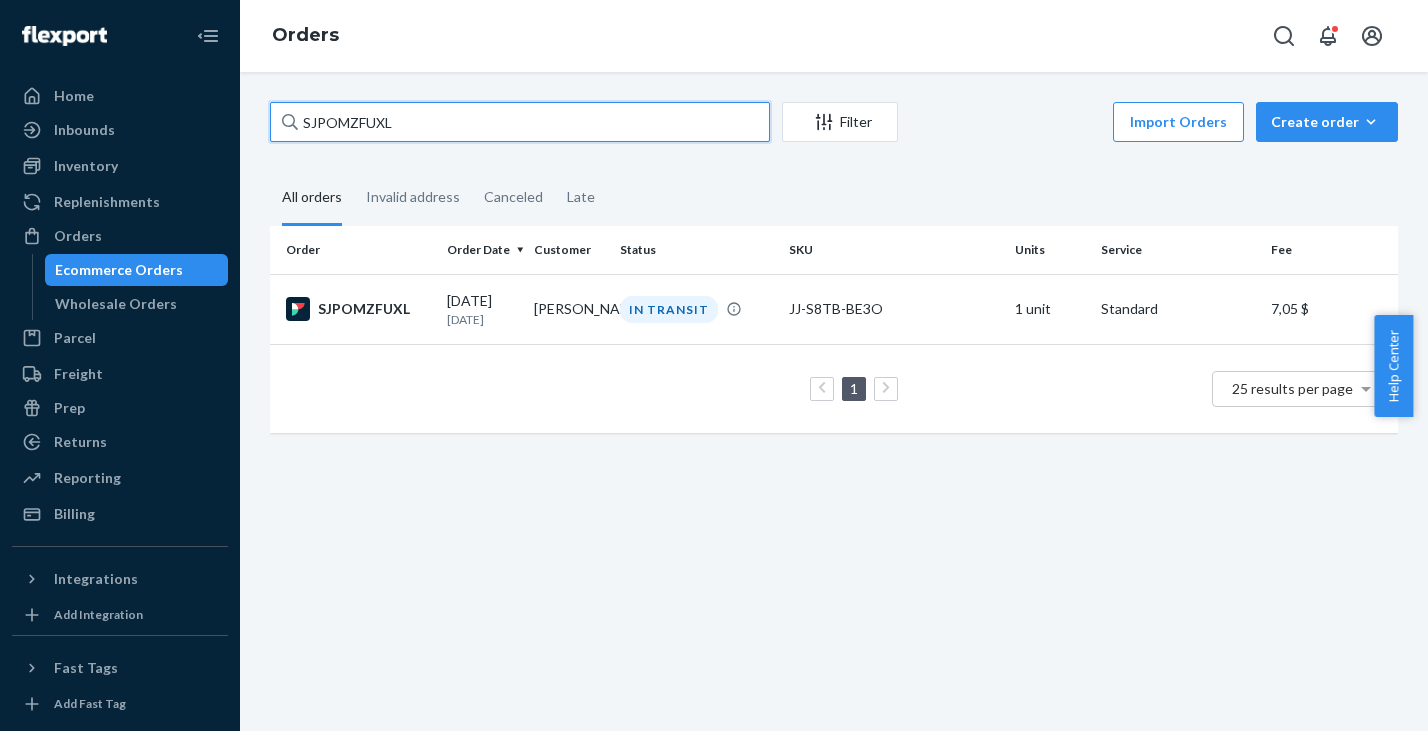 drag, startPoint x: 530, startPoint y: 117, endPoint x: 246, endPoint y: 103, distance: 284.34485 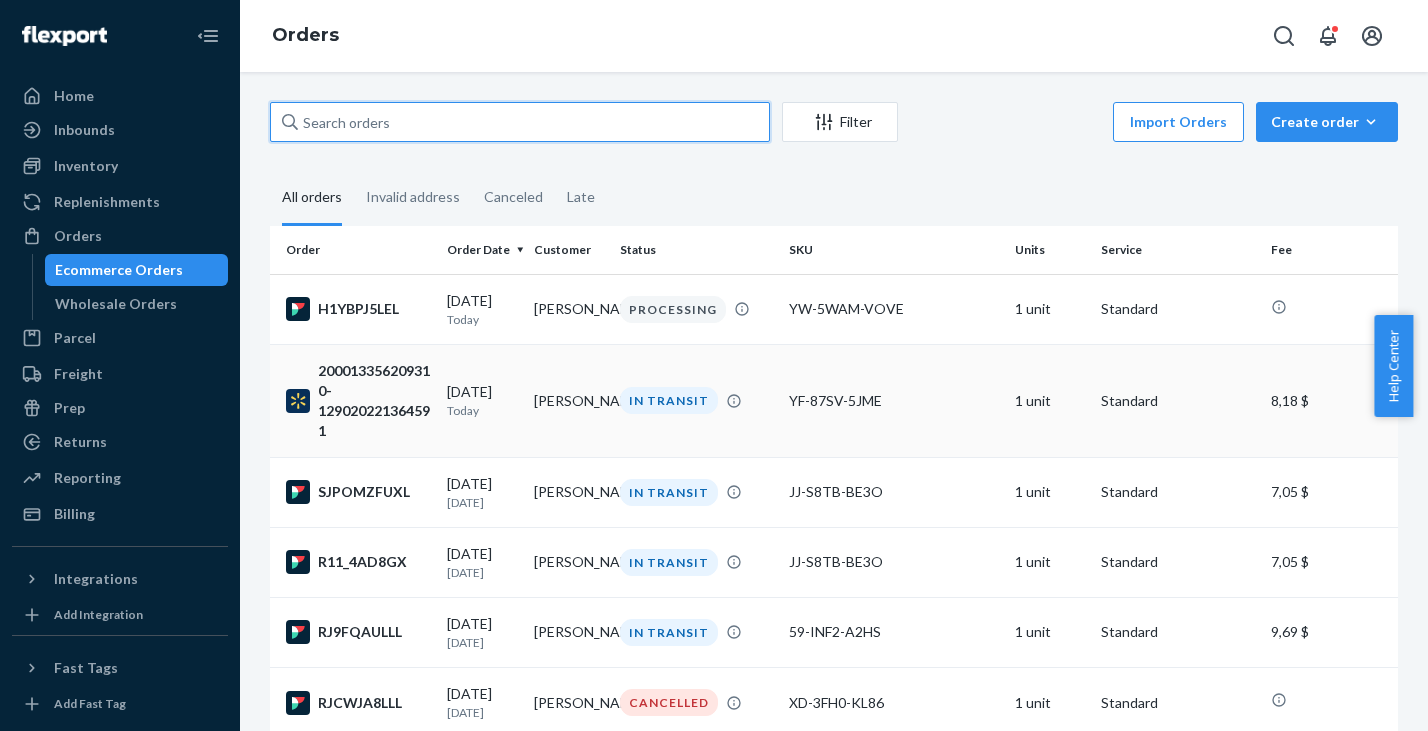 type 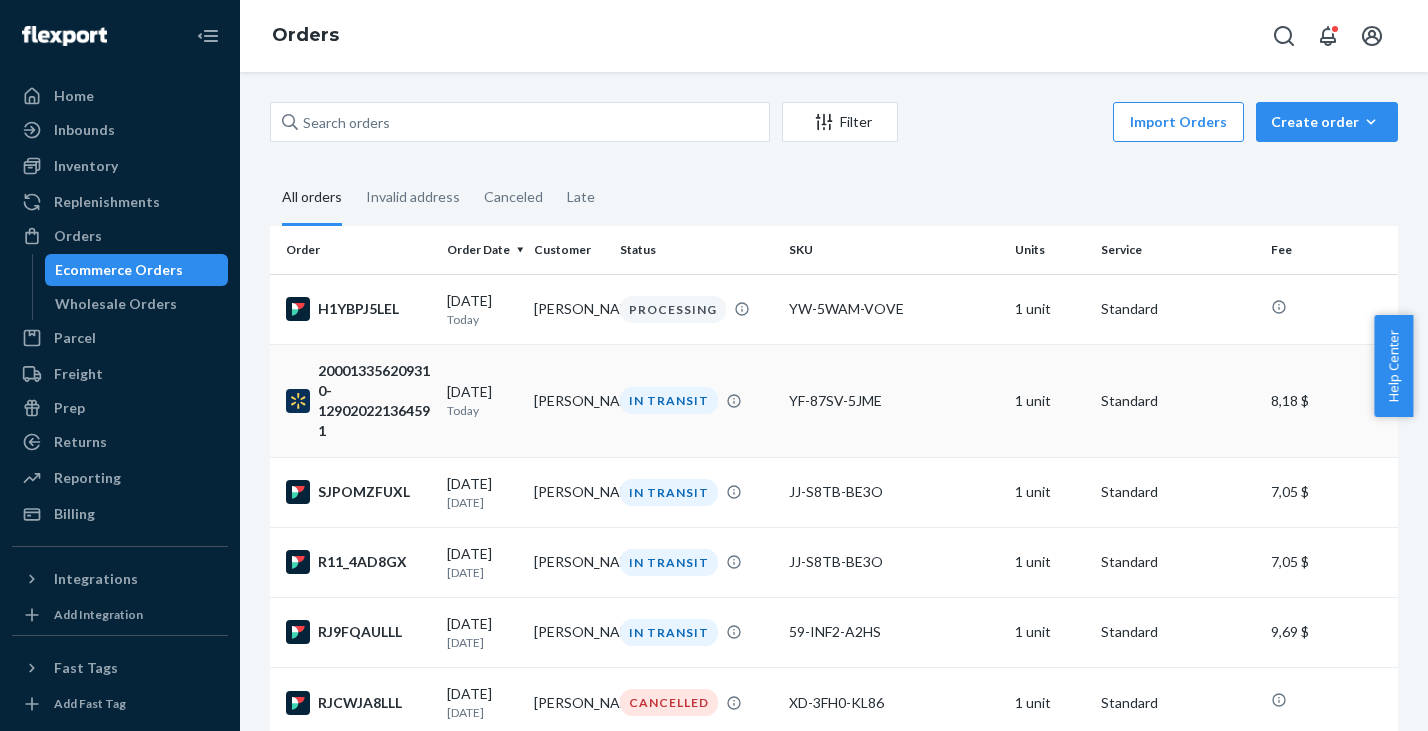 click on "200013356209310-129020221364591" at bounding box center (358, 401) 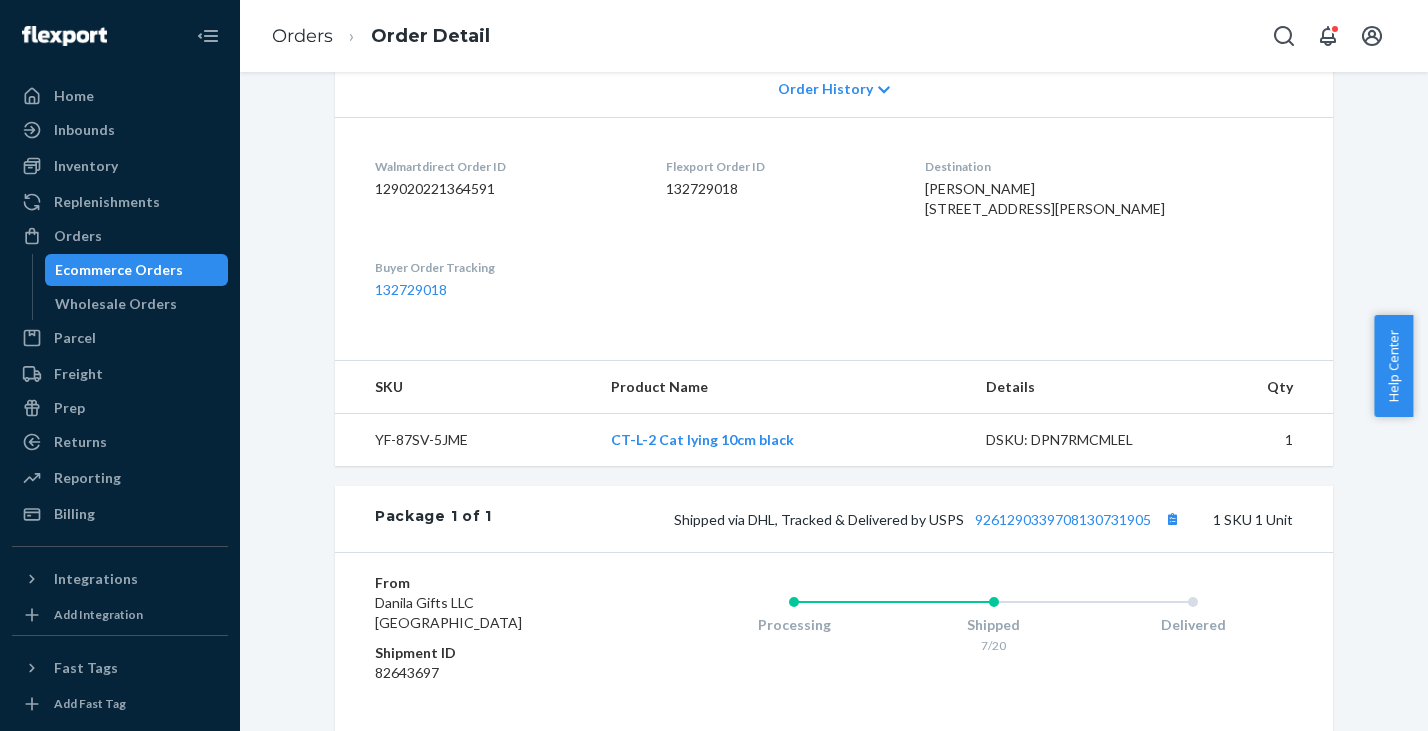 scroll, scrollTop: 668, scrollLeft: 0, axis: vertical 